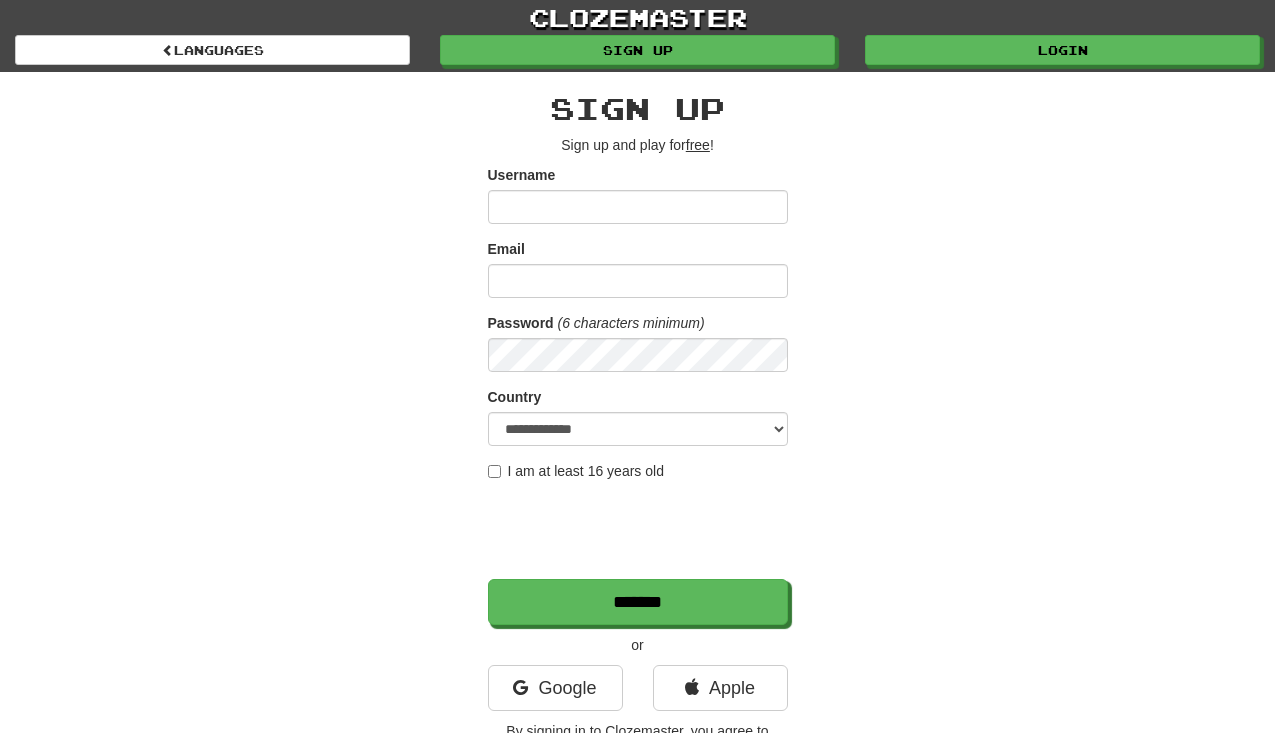 scroll, scrollTop: 0, scrollLeft: 0, axis: both 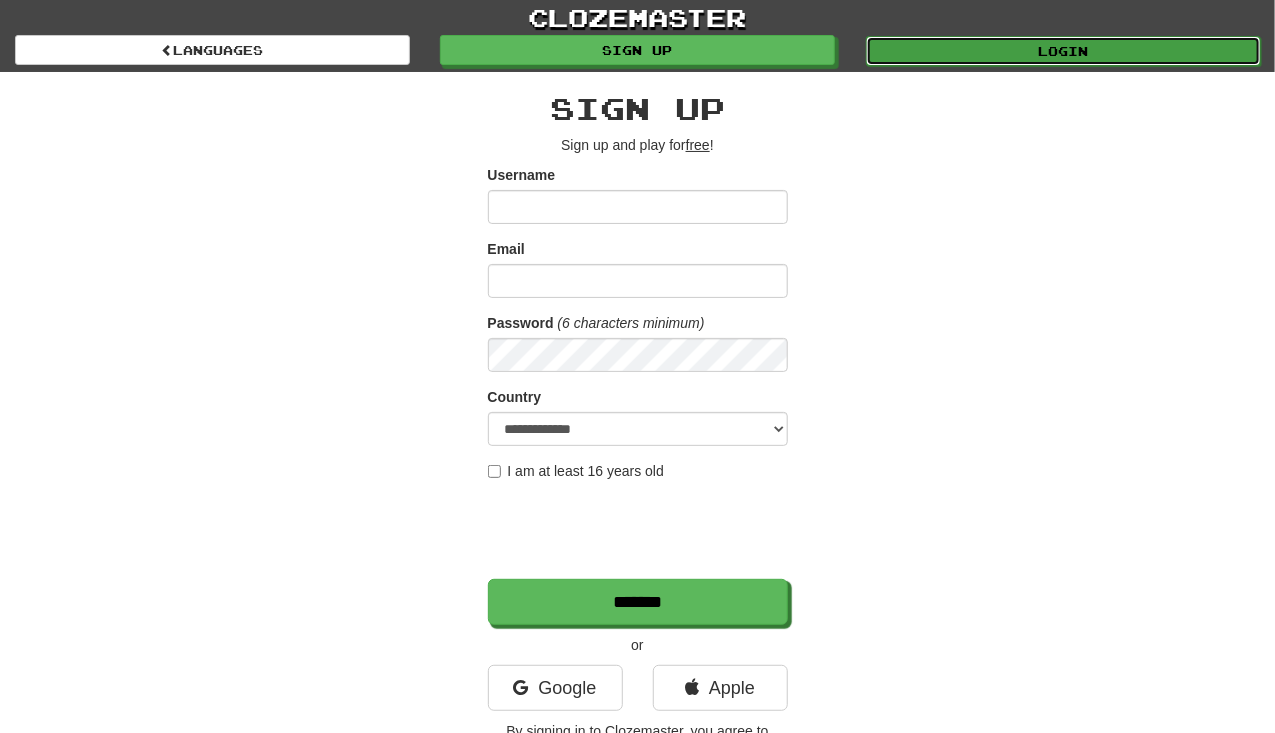 click on "Login" at bounding box center (1063, 51) 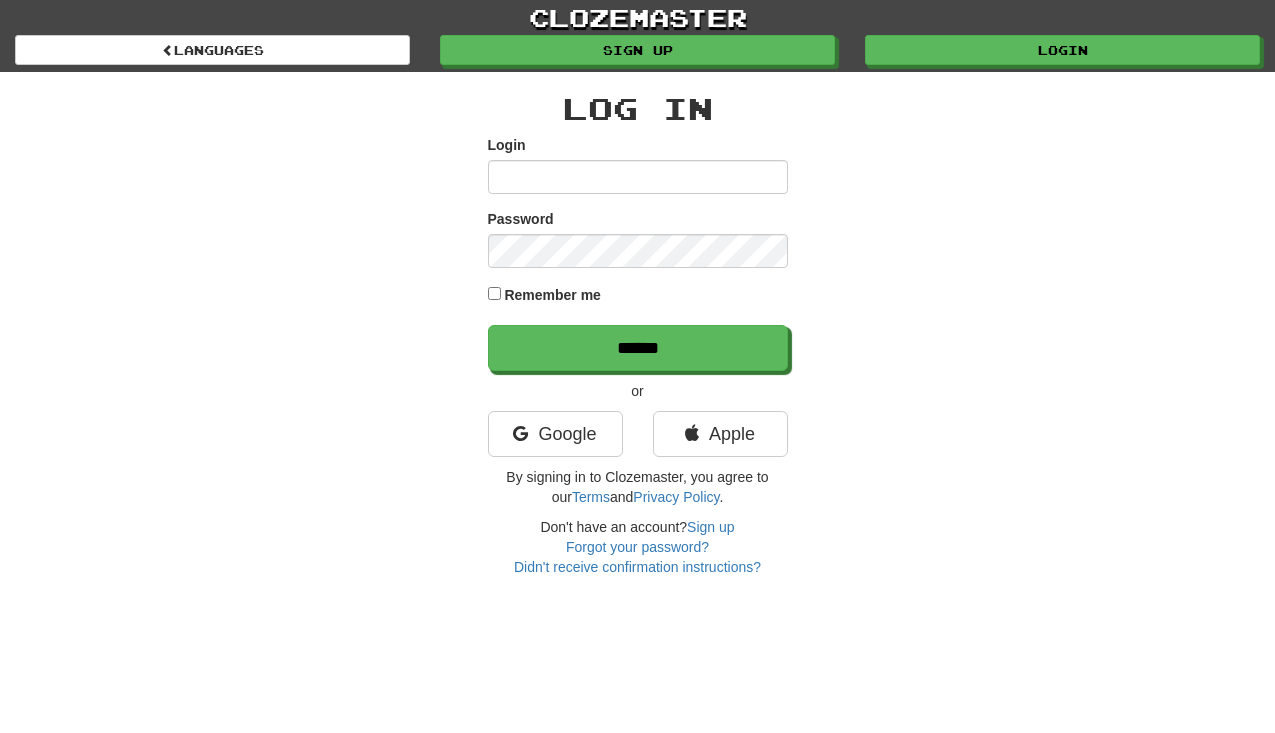 scroll, scrollTop: 0, scrollLeft: 0, axis: both 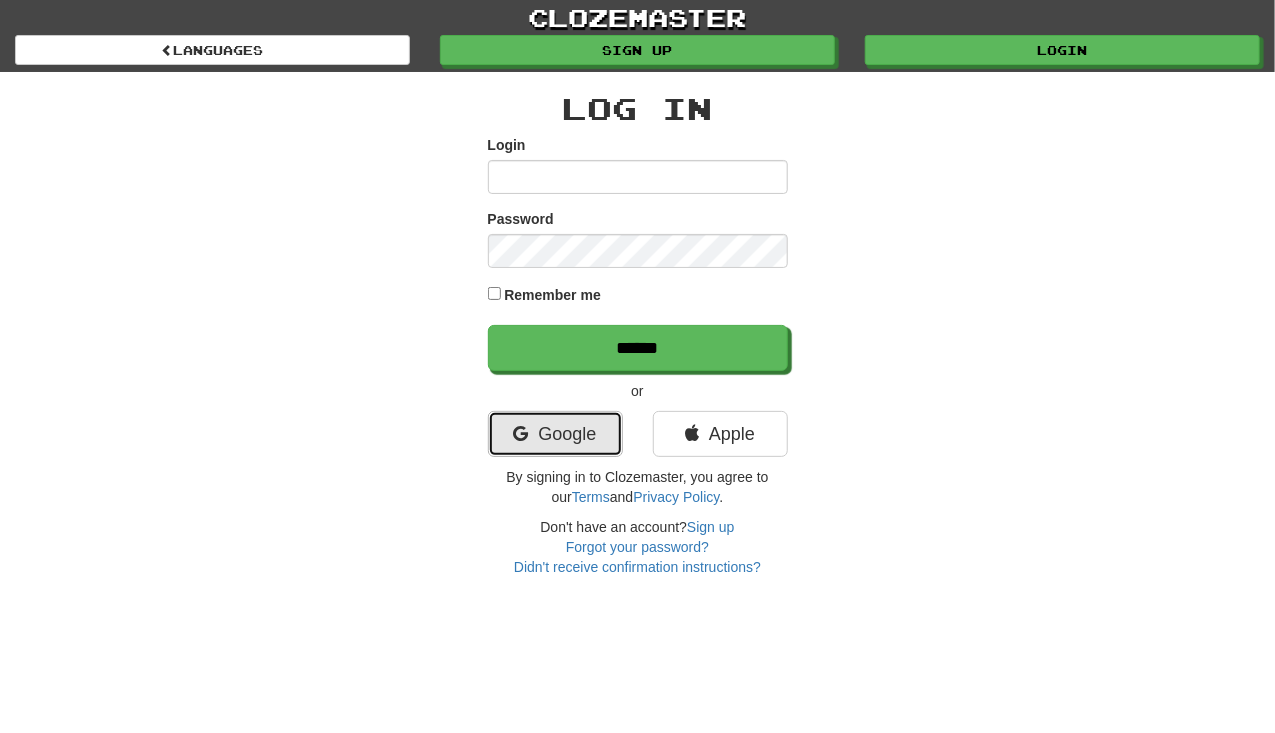 click on "Google" at bounding box center (555, 434) 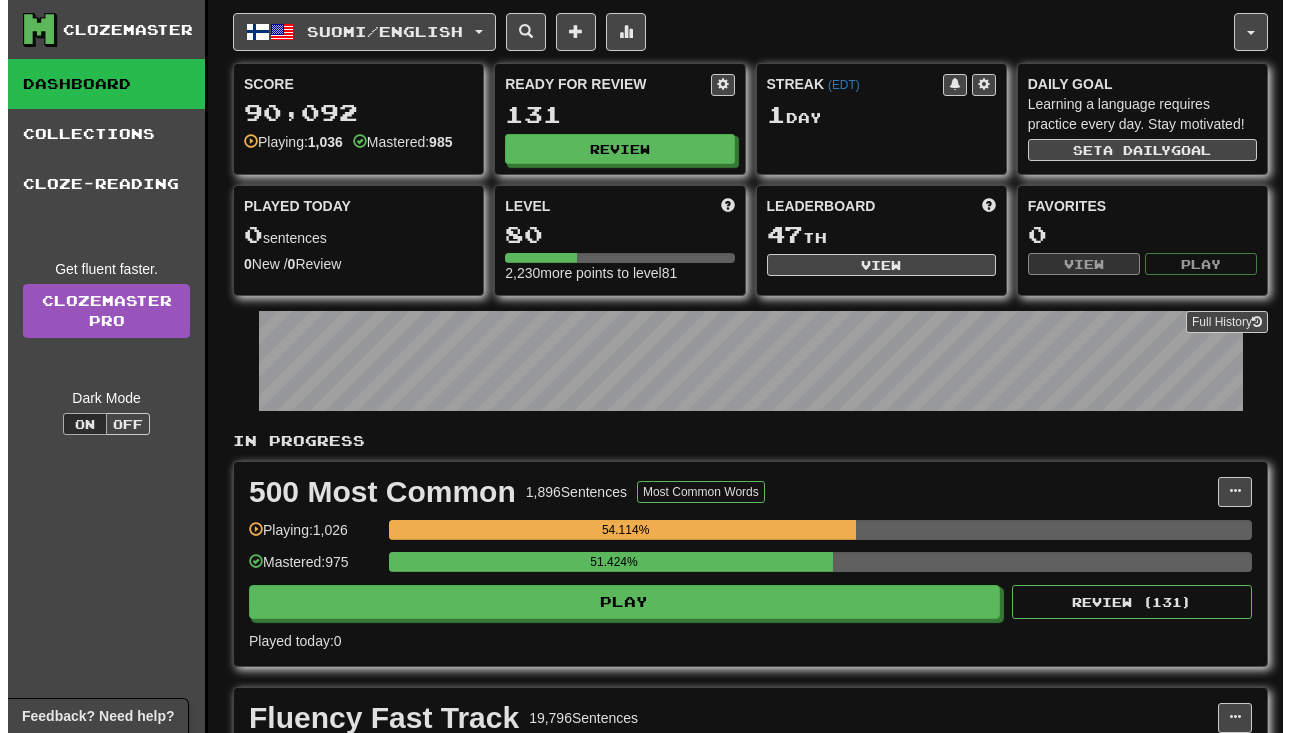 scroll, scrollTop: 0, scrollLeft: 0, axis: both 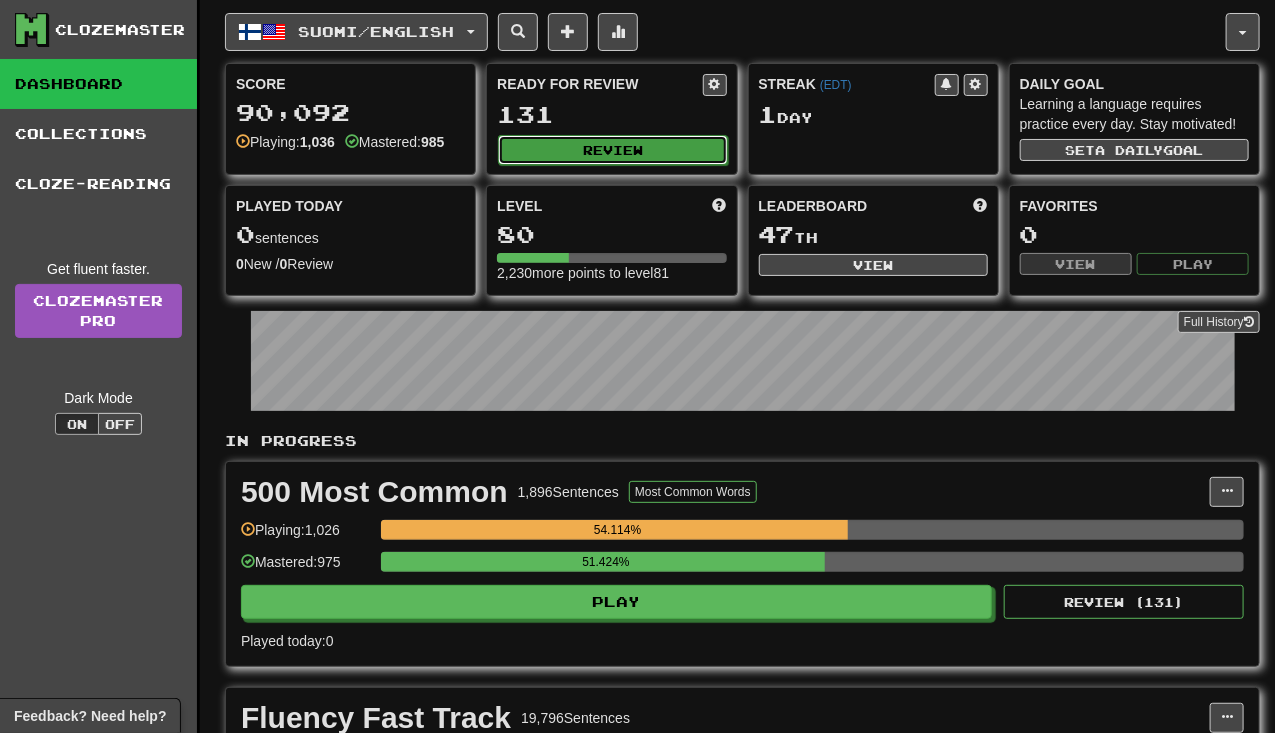 click on "Review" at bounding box center [612, 150] 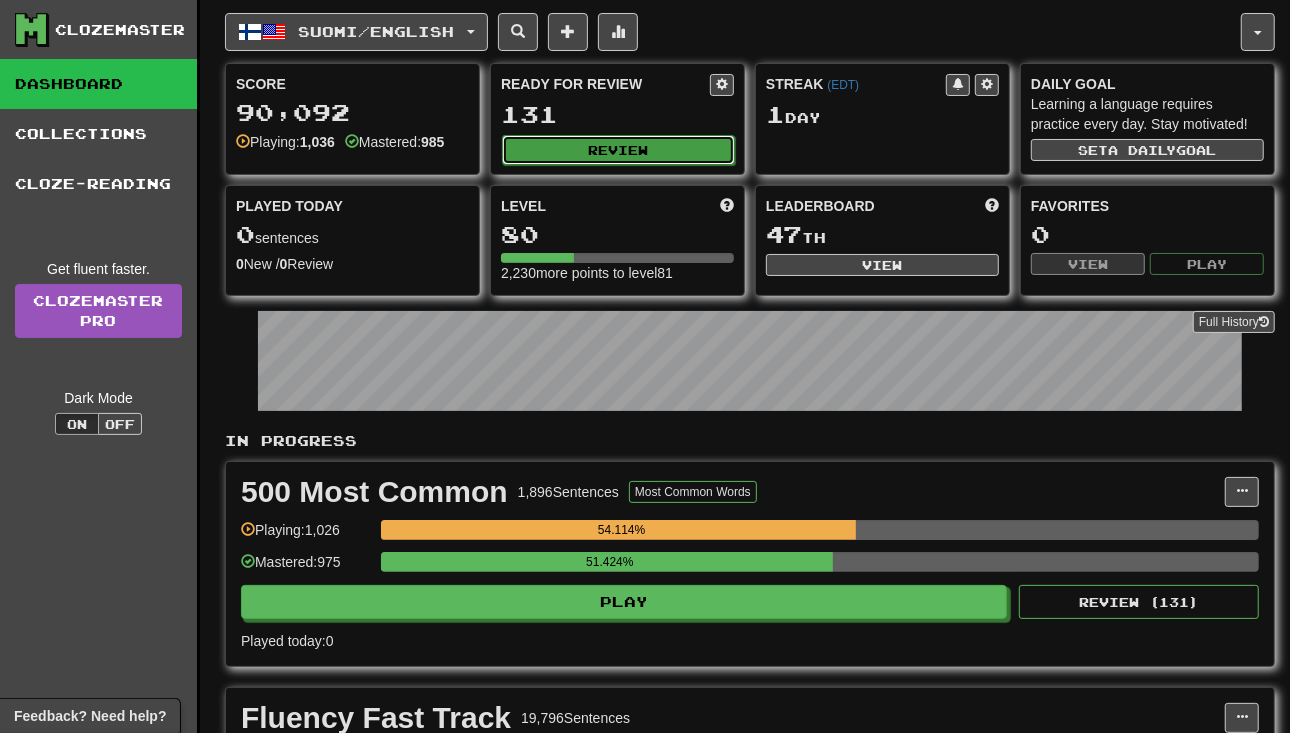 select on "**" 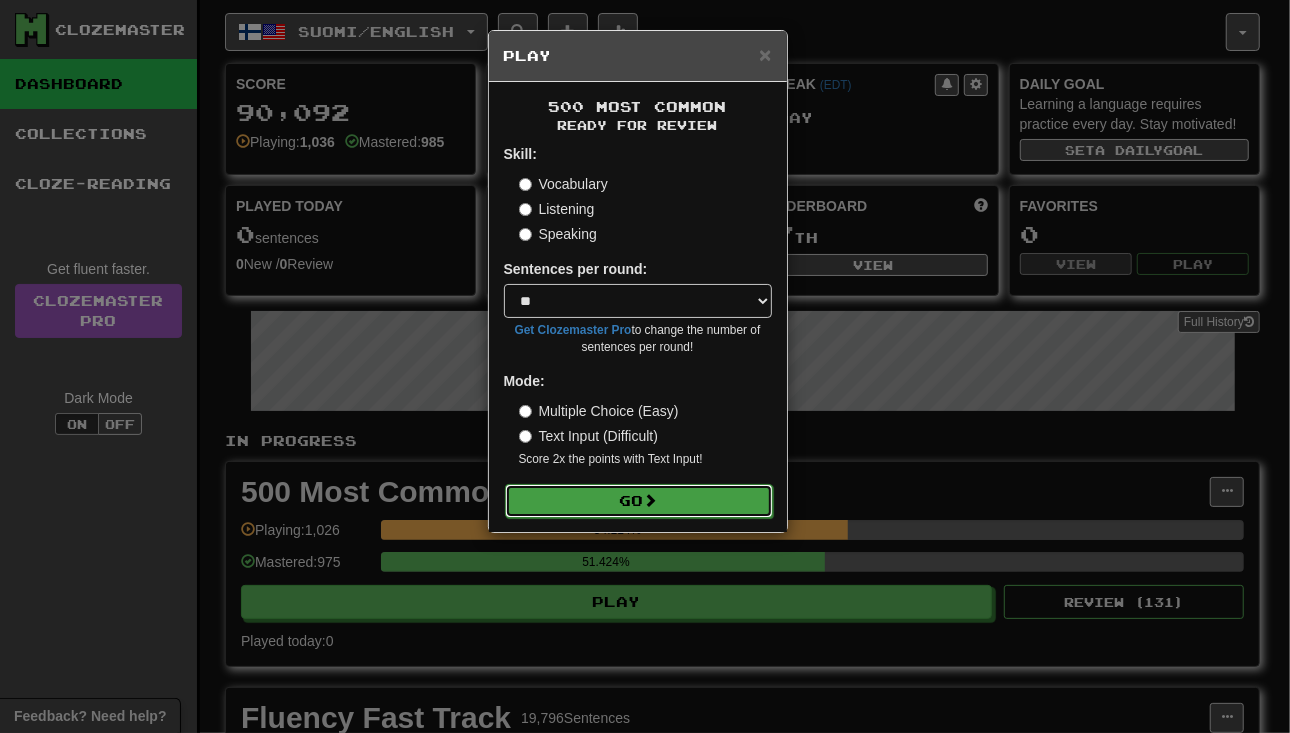 click on "Go" at bounding box center (639, 501) 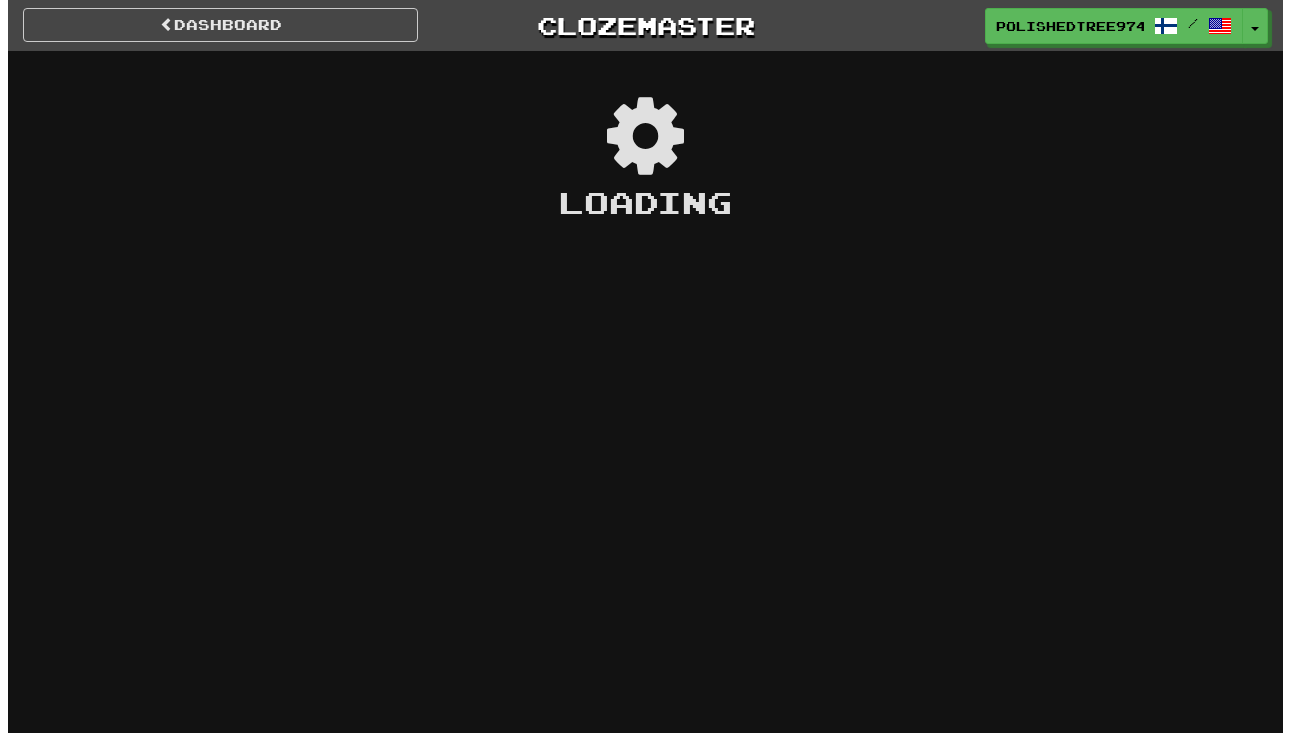 scroll, scrollTop: 0, scrollLeft: 0, axis: both 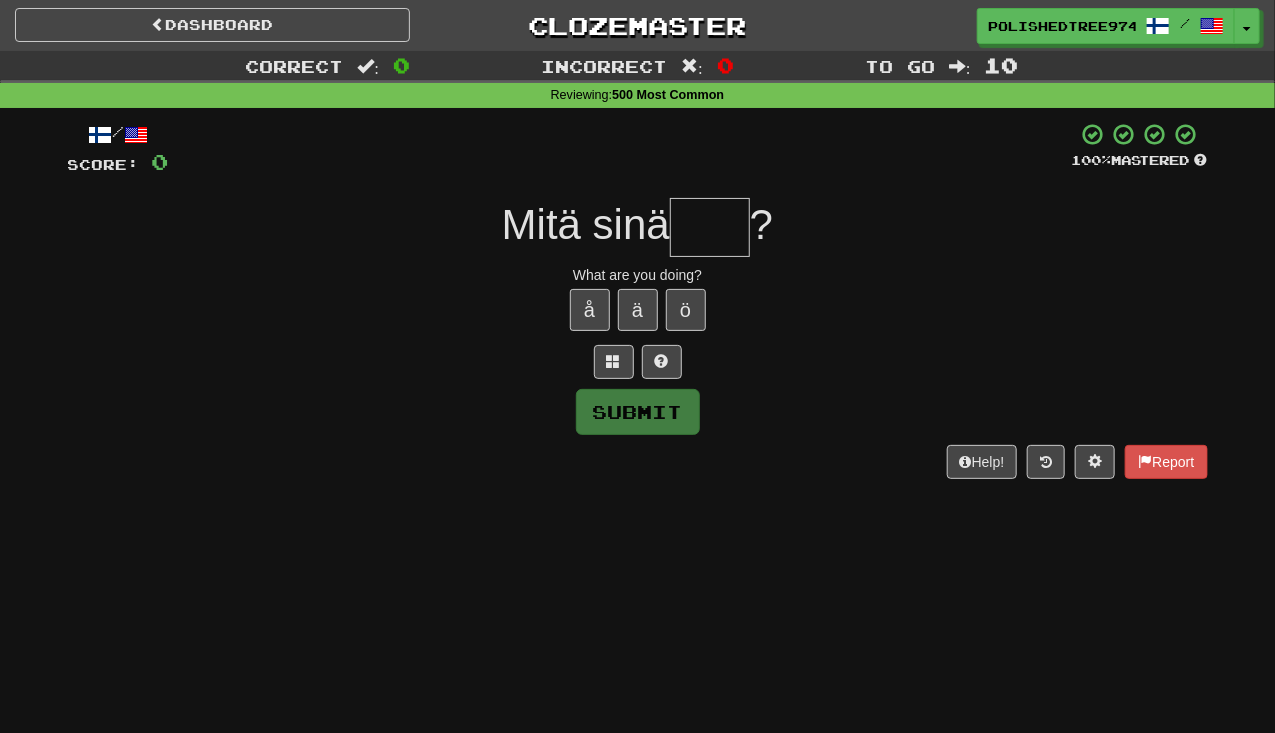 click on "Dashboard
Clozemaster
PolishedTree9743
/
Toggle Dropdown
Dashboard
Leaderboard
Activity Feed
Notifications
Profile
Discussions
Français
/
English
Streak:
0
Review:
53
Points Today: 0
Italiano
/
English
Streak:
0
Review:
190
Points Today: 0
Suomi
/
English
Streak:
1
Review:
131
Points Today: 0
Languages
Account
Logout
PolishedTree9743
/
Toggle Dropdown
Dashboard
Leaderboard
Activity Feed
Notifications
Profile
Discussions
Français
/
English
Streak:
0
Review:
53
Points Today: 0
Italiano
/
English
Streak:
0
Review:
190
Points Today: 0" at bounding box center (637, 366) 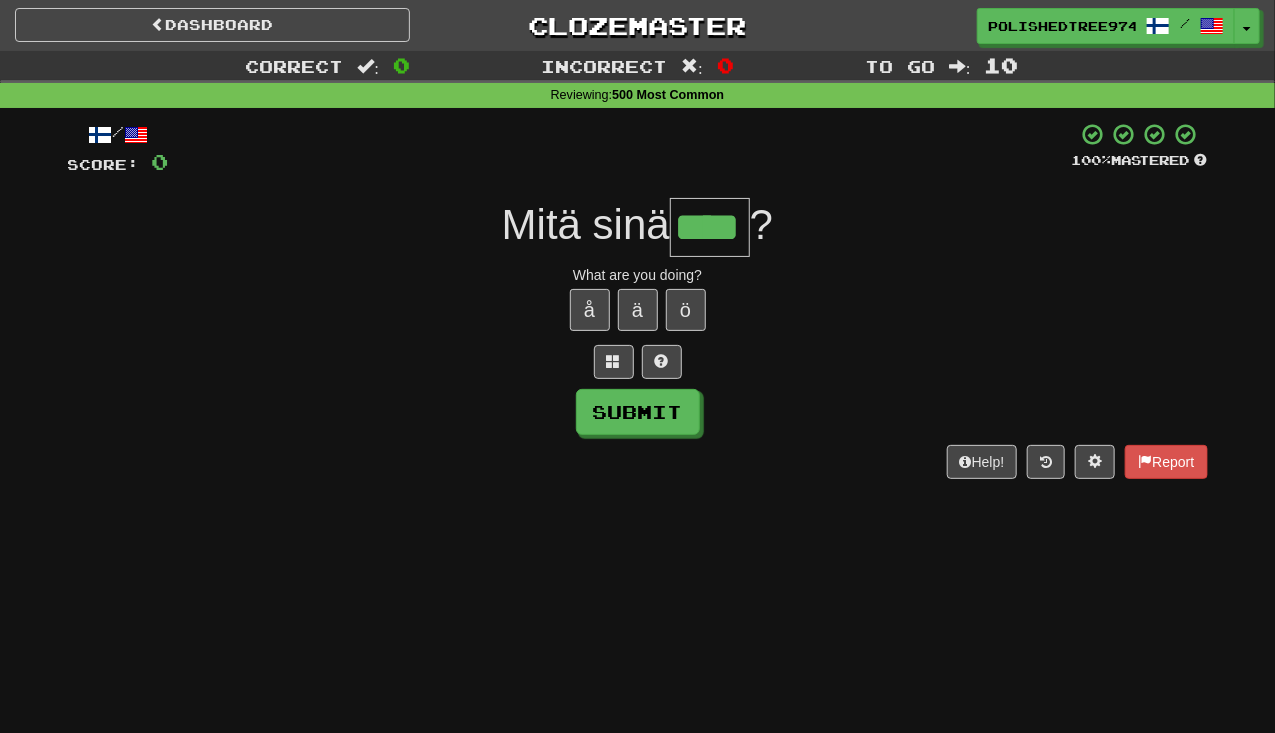 type on "****" 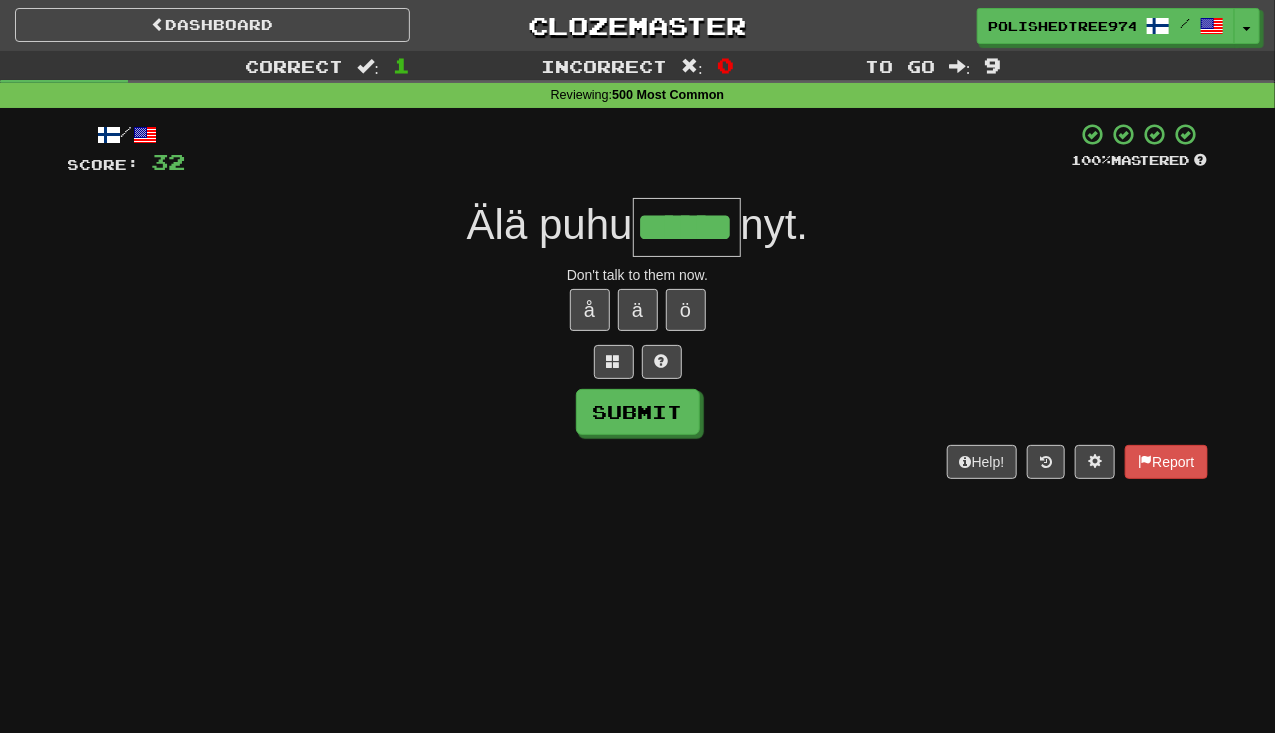 type on "******" 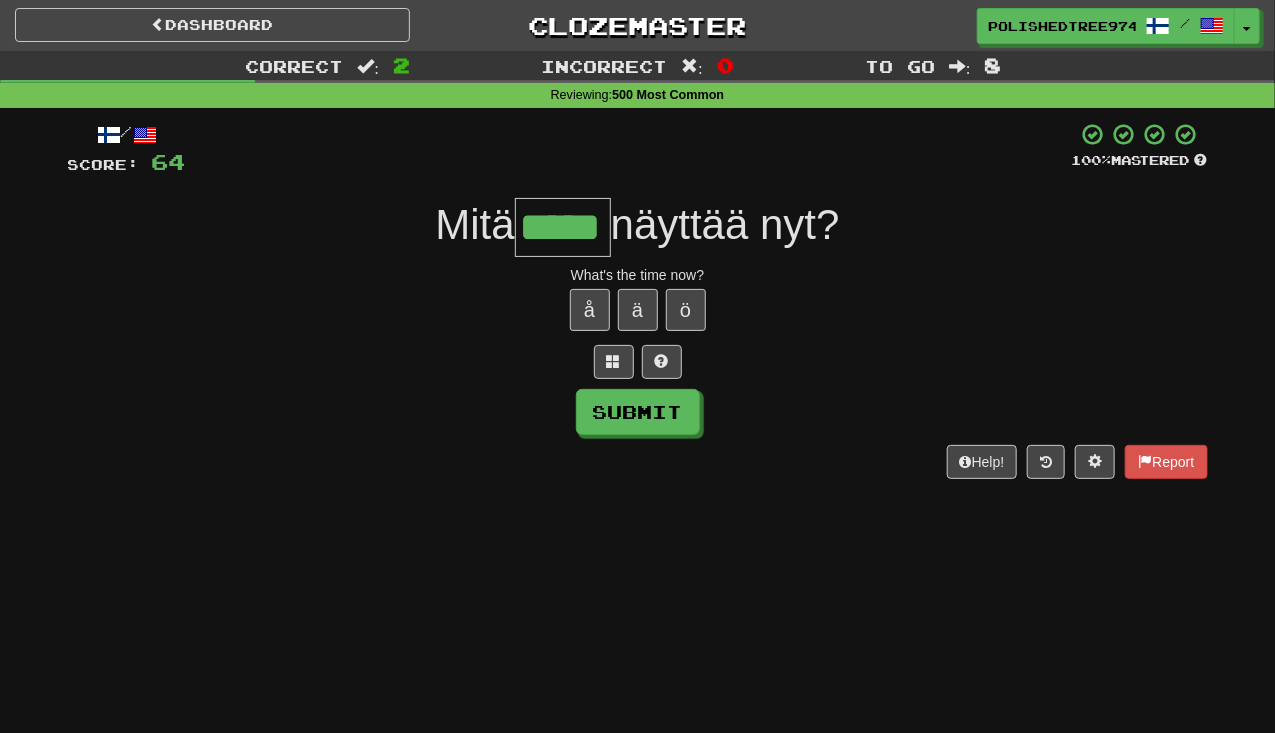 type on "*****" 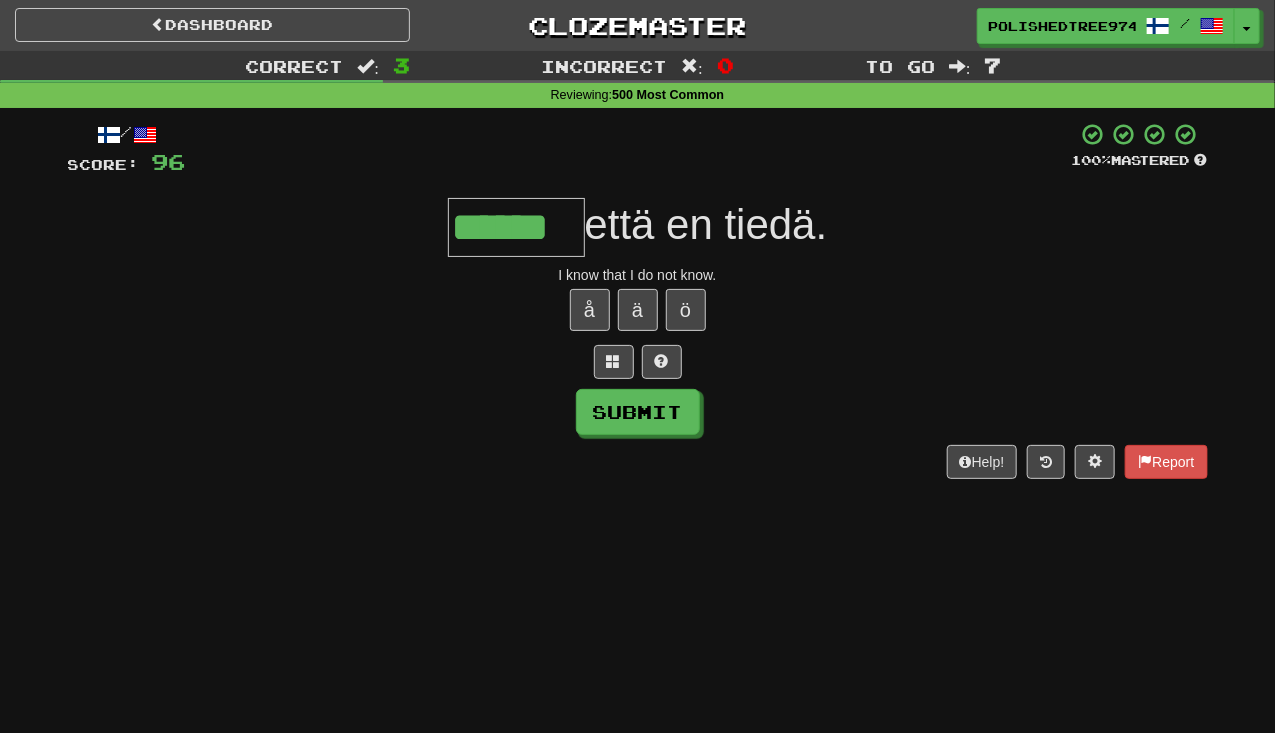 type on "******" 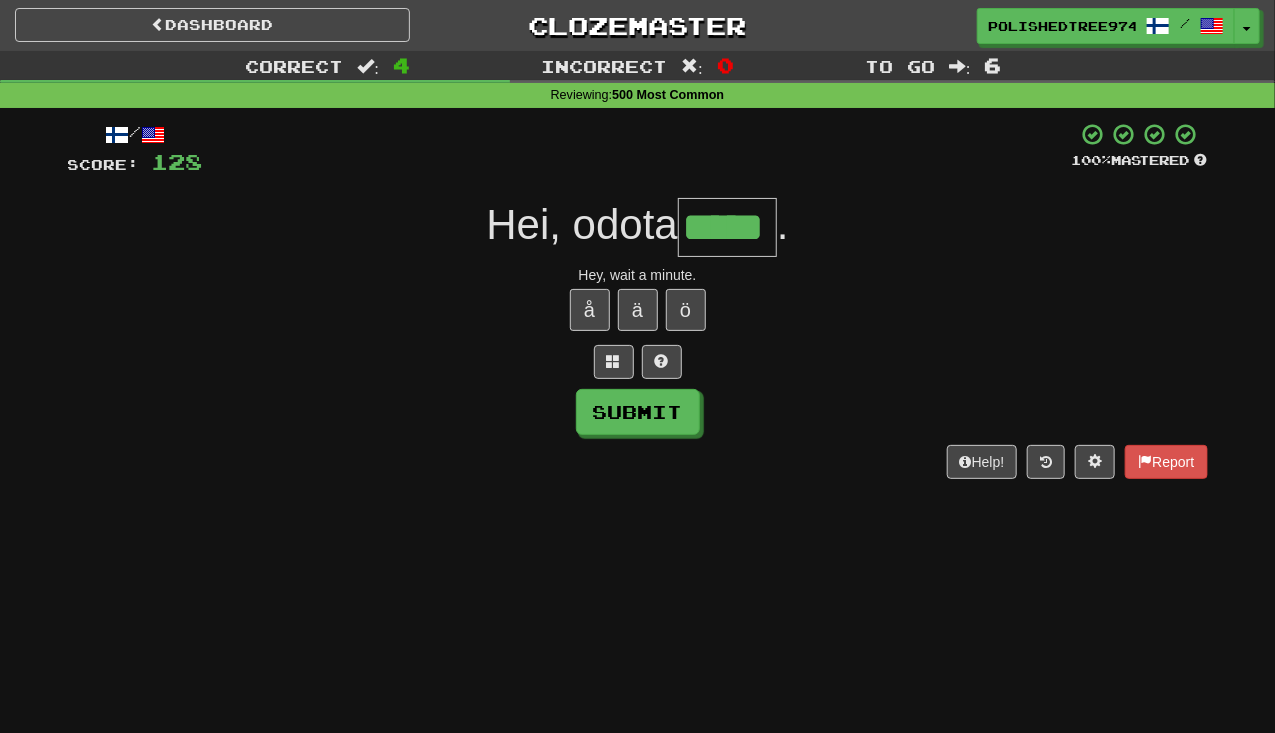 type on "*****" 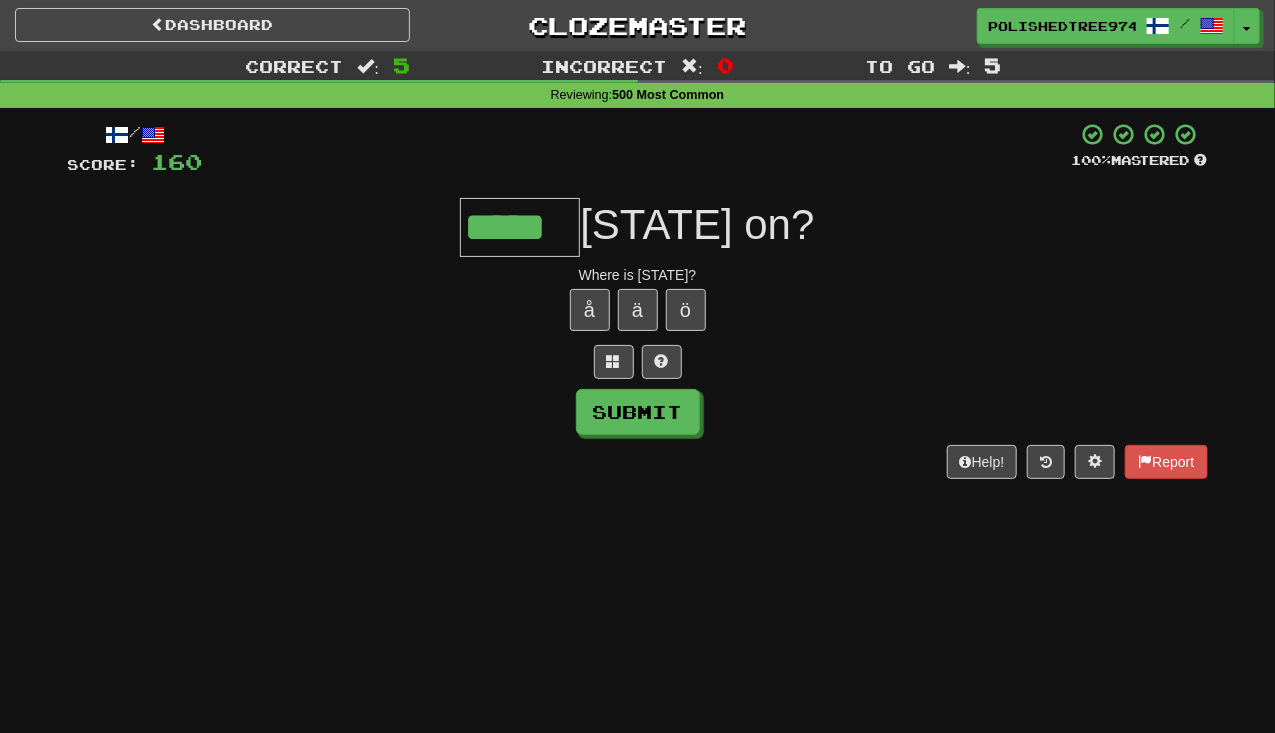 type on "*****" 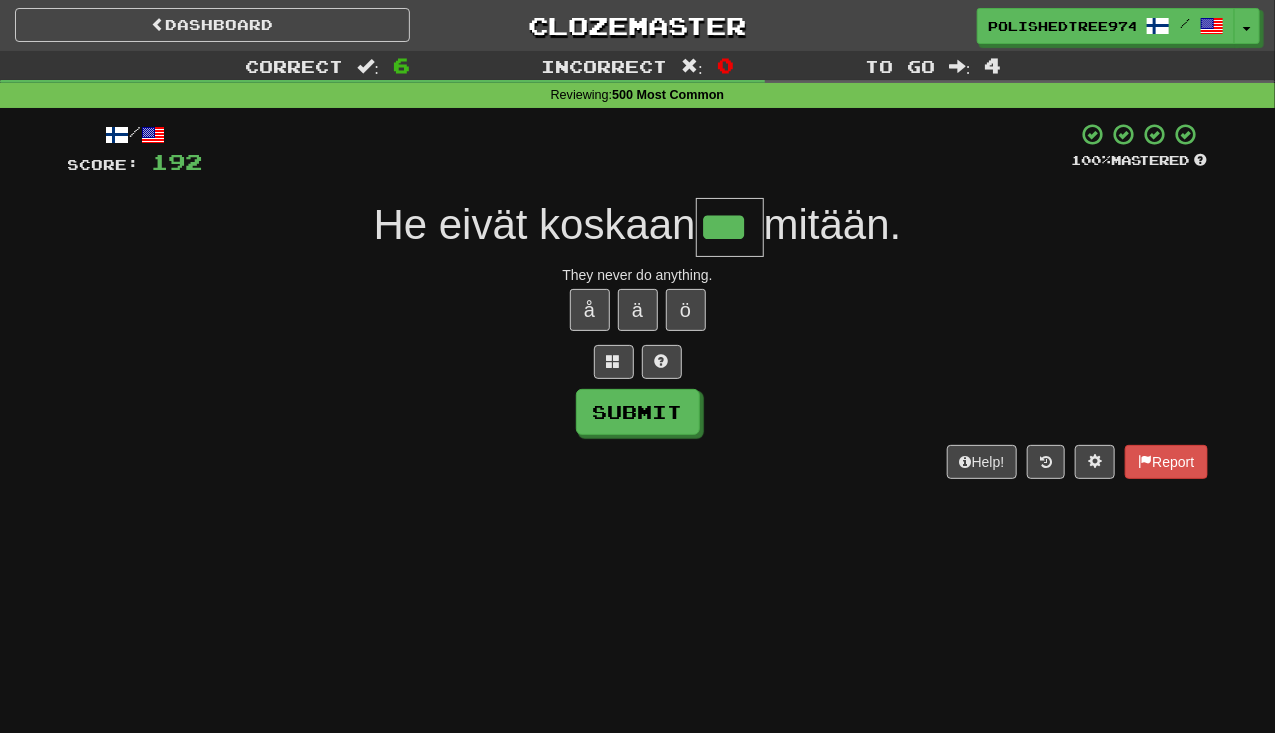 type on "***" 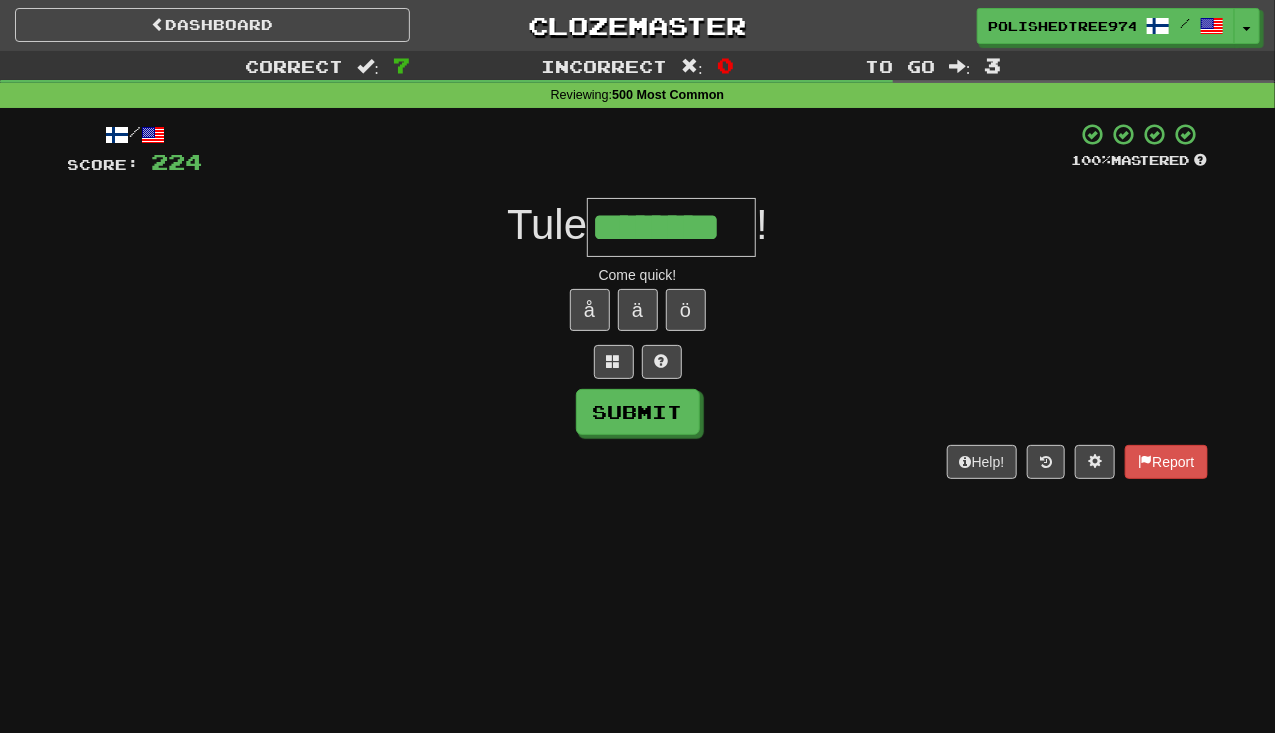 type on "********" 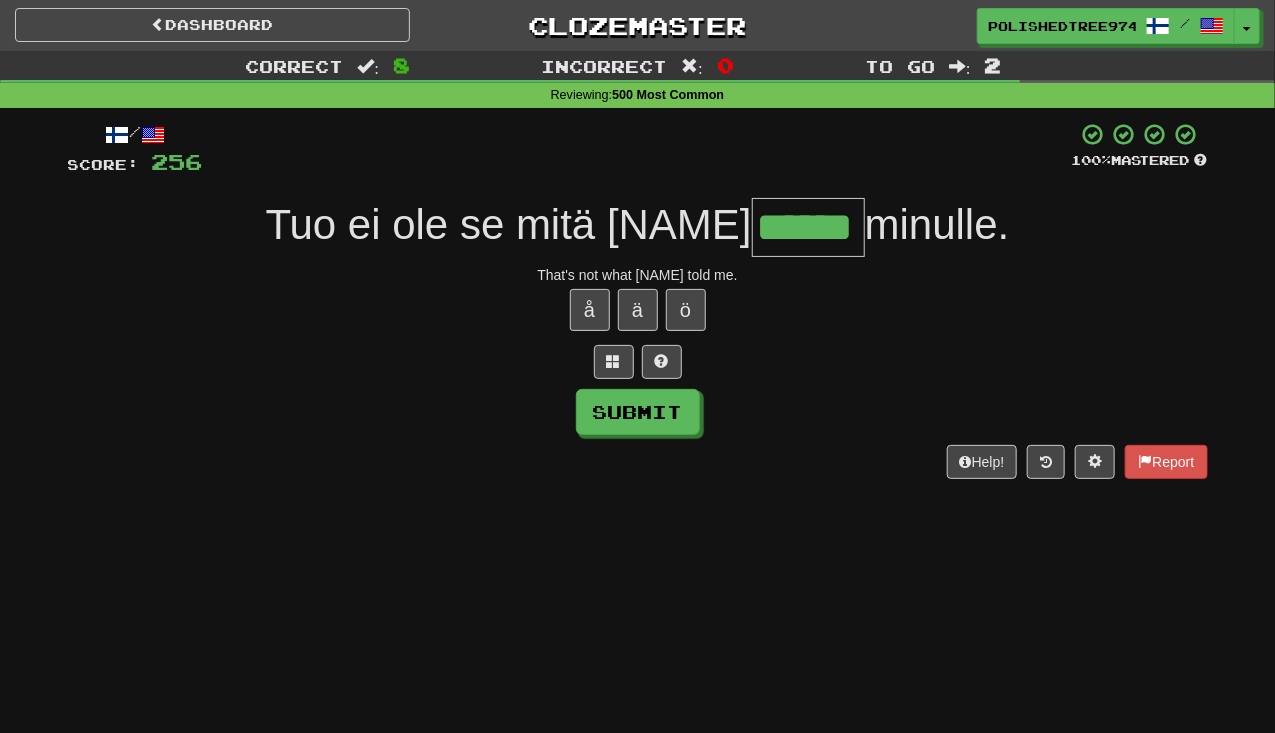 type on "******" 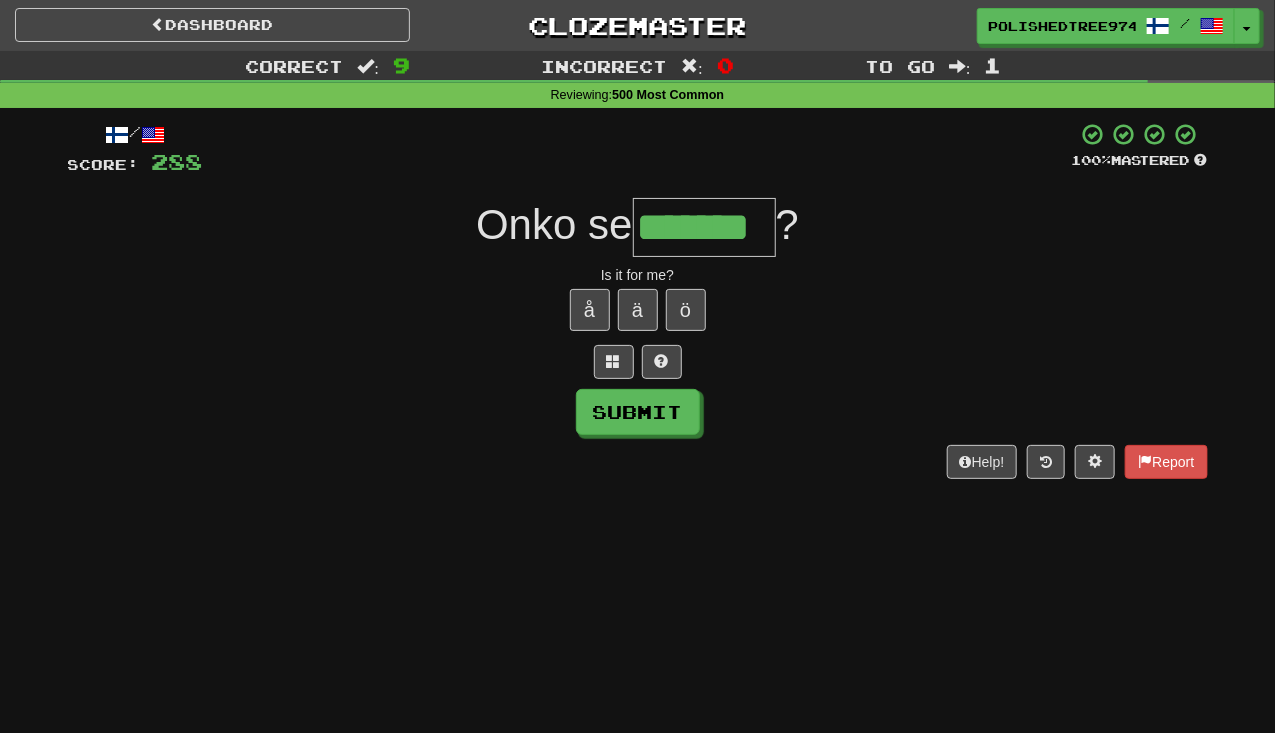 type on "*******" 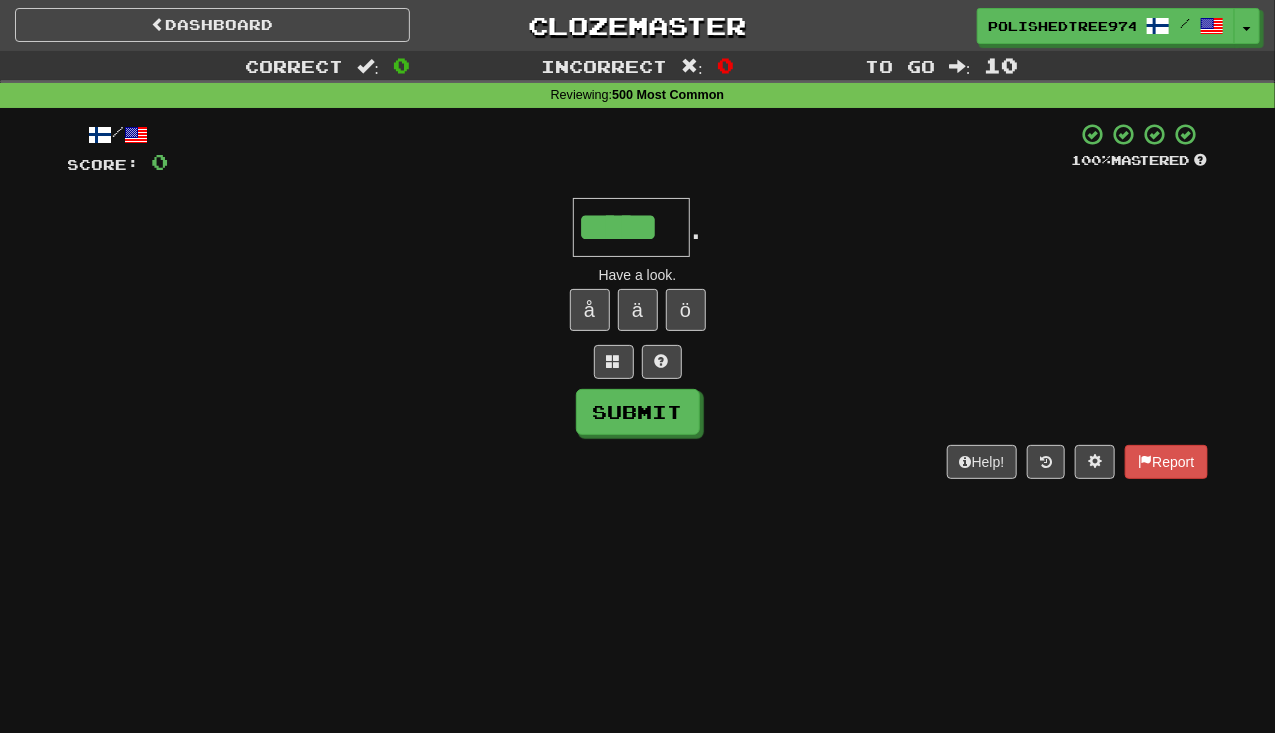 type on "*****" 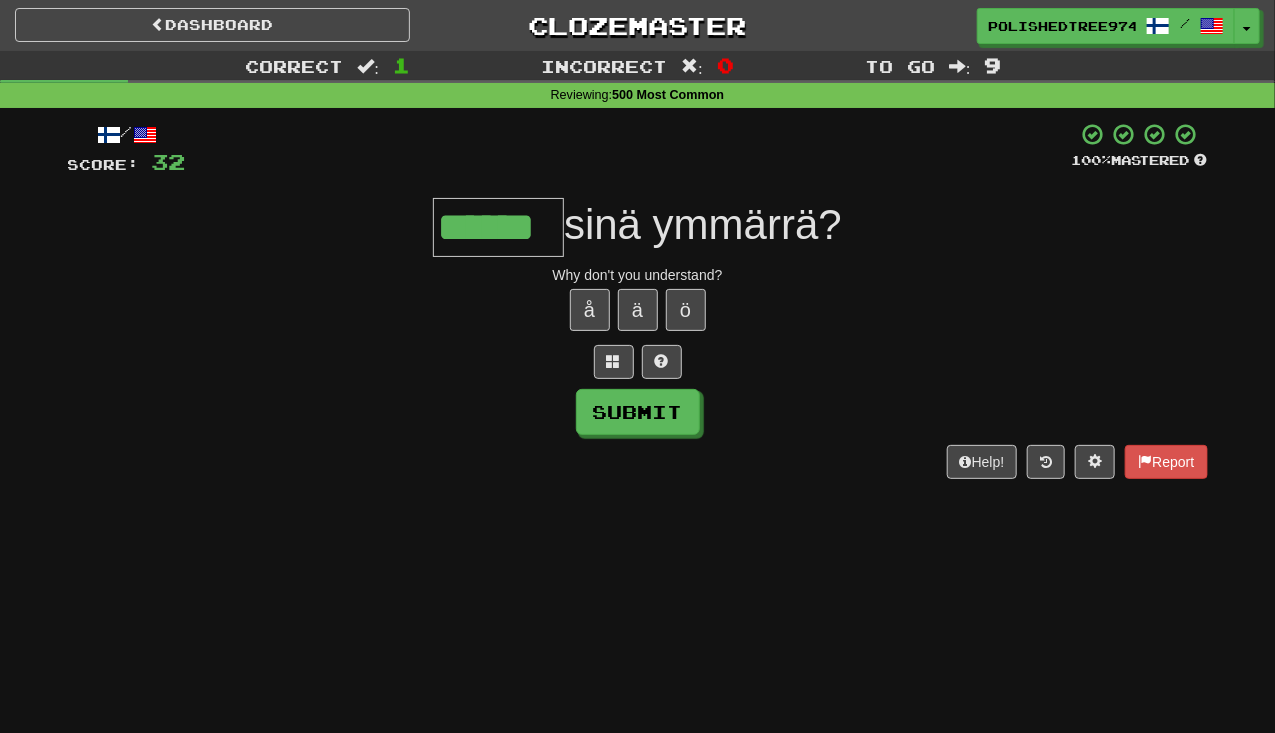 type on "******" 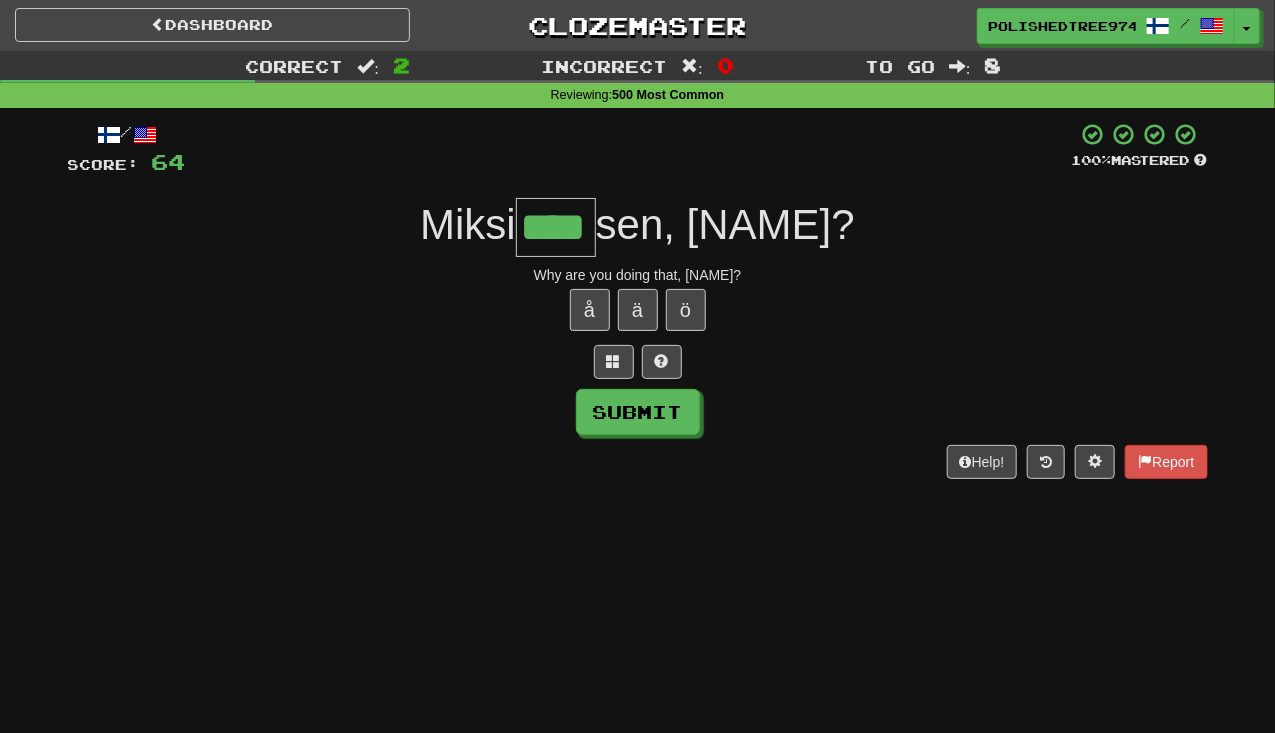 type on "****" 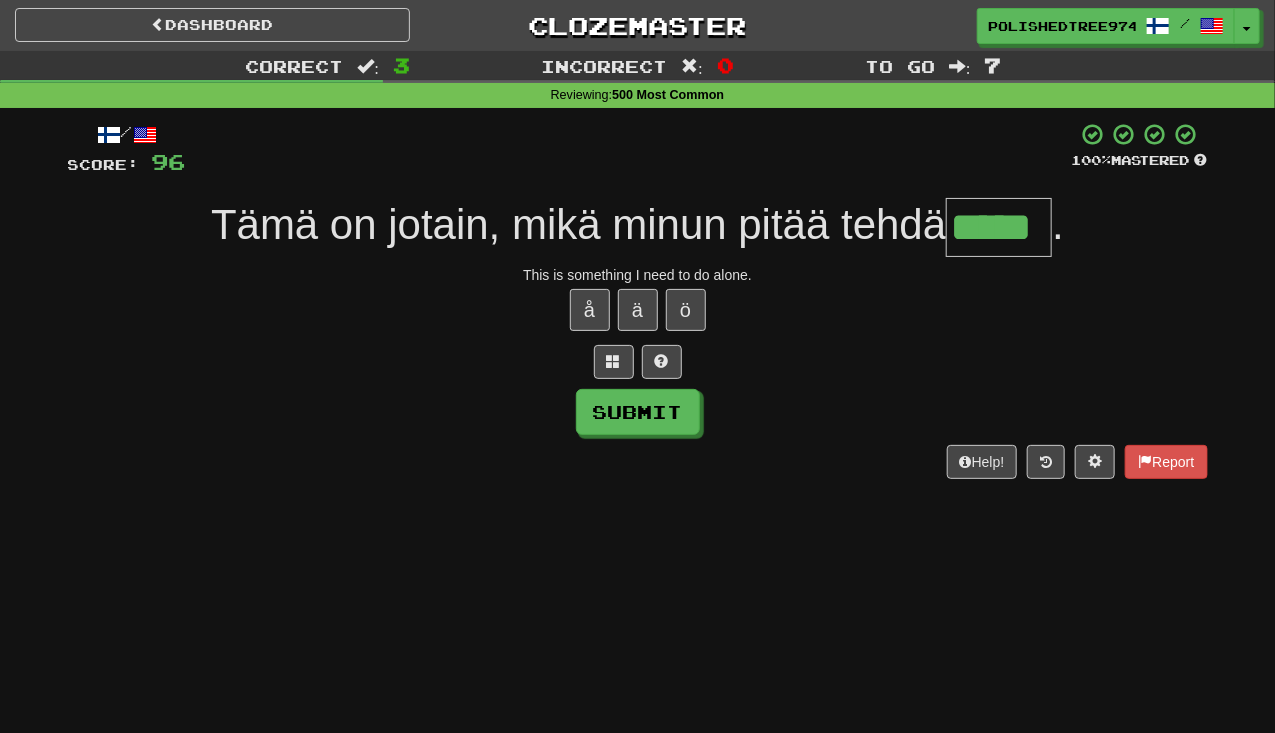 type on "*****" 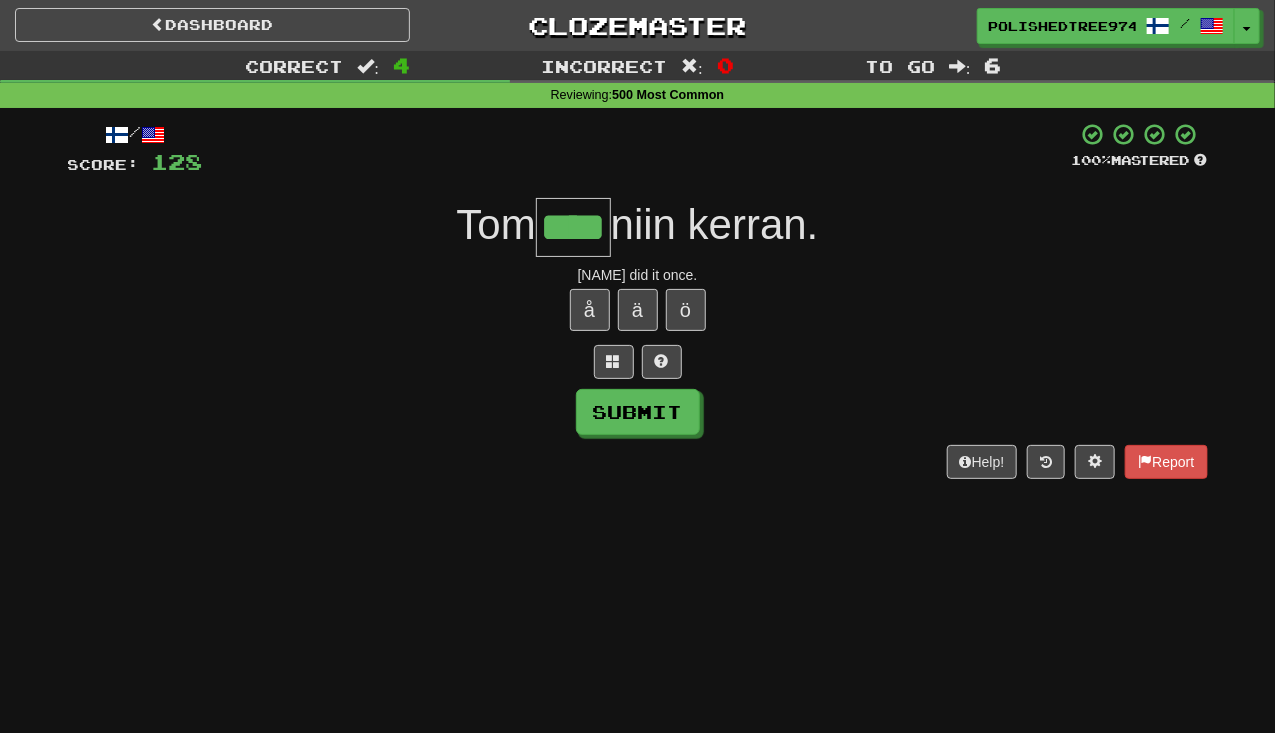 type on "****" 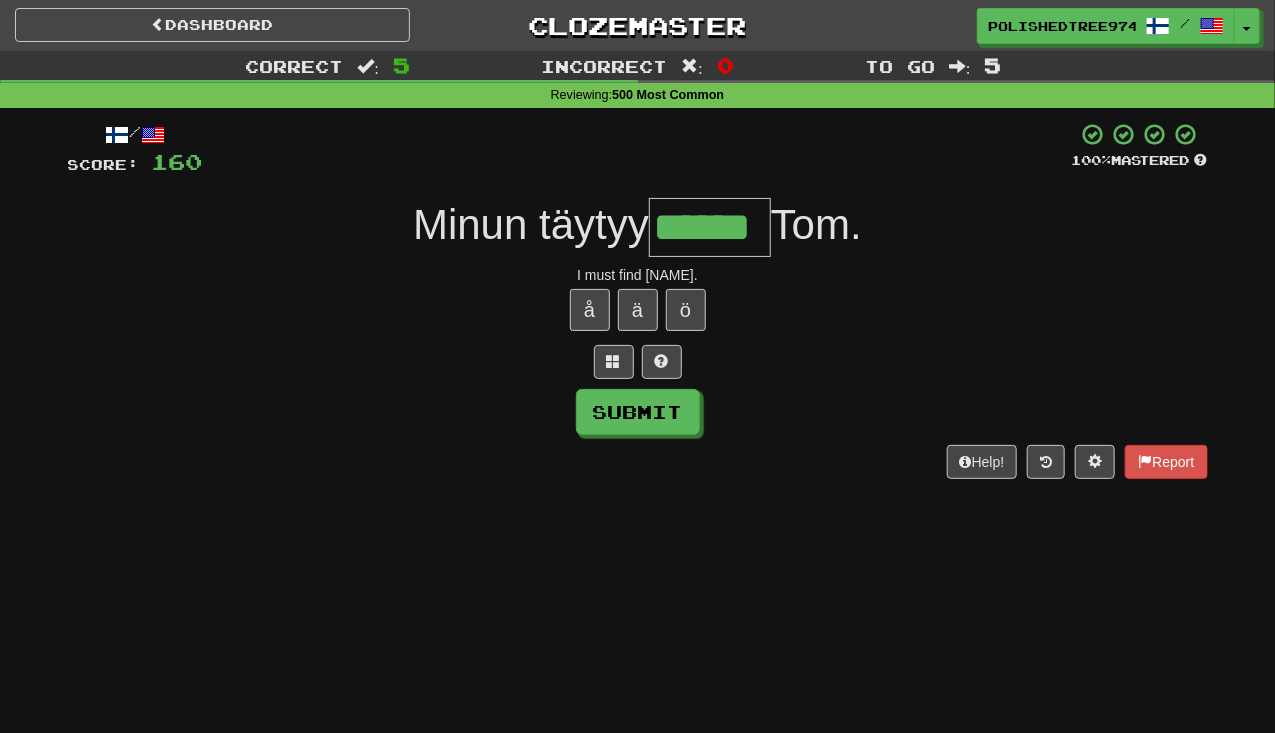 type on "******" 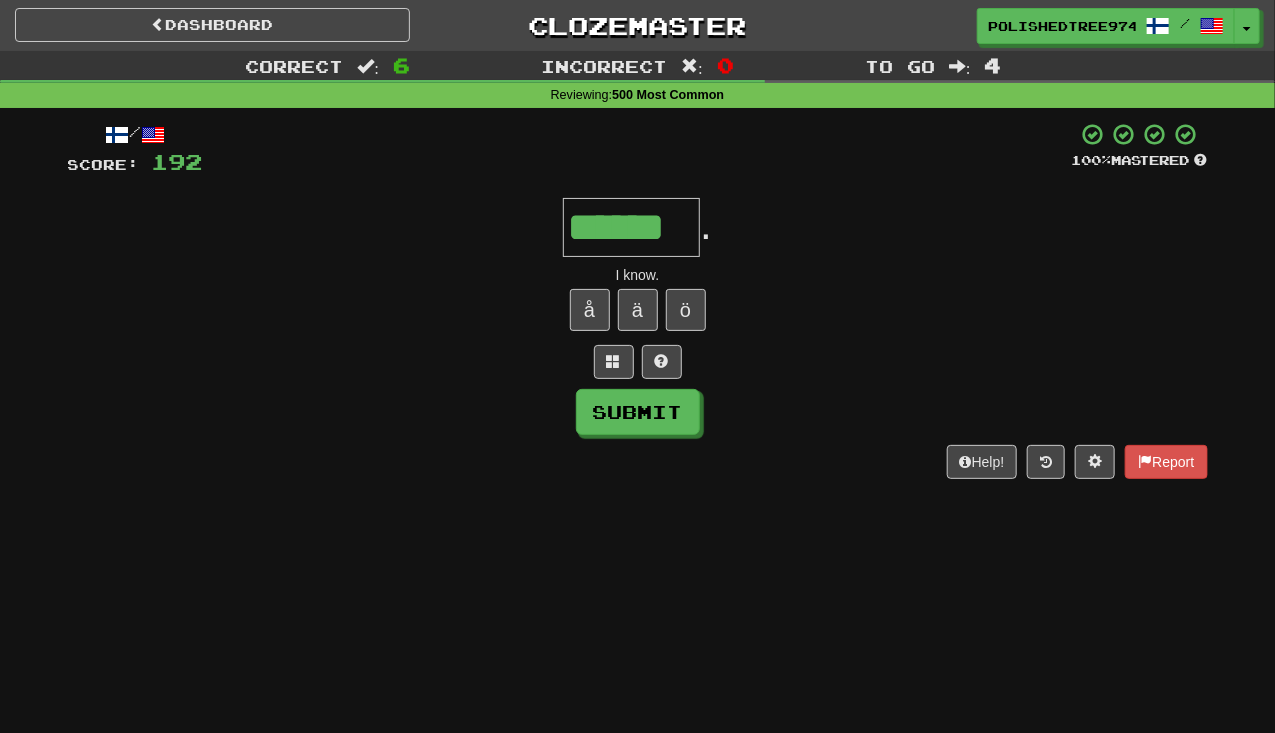 type on "******" 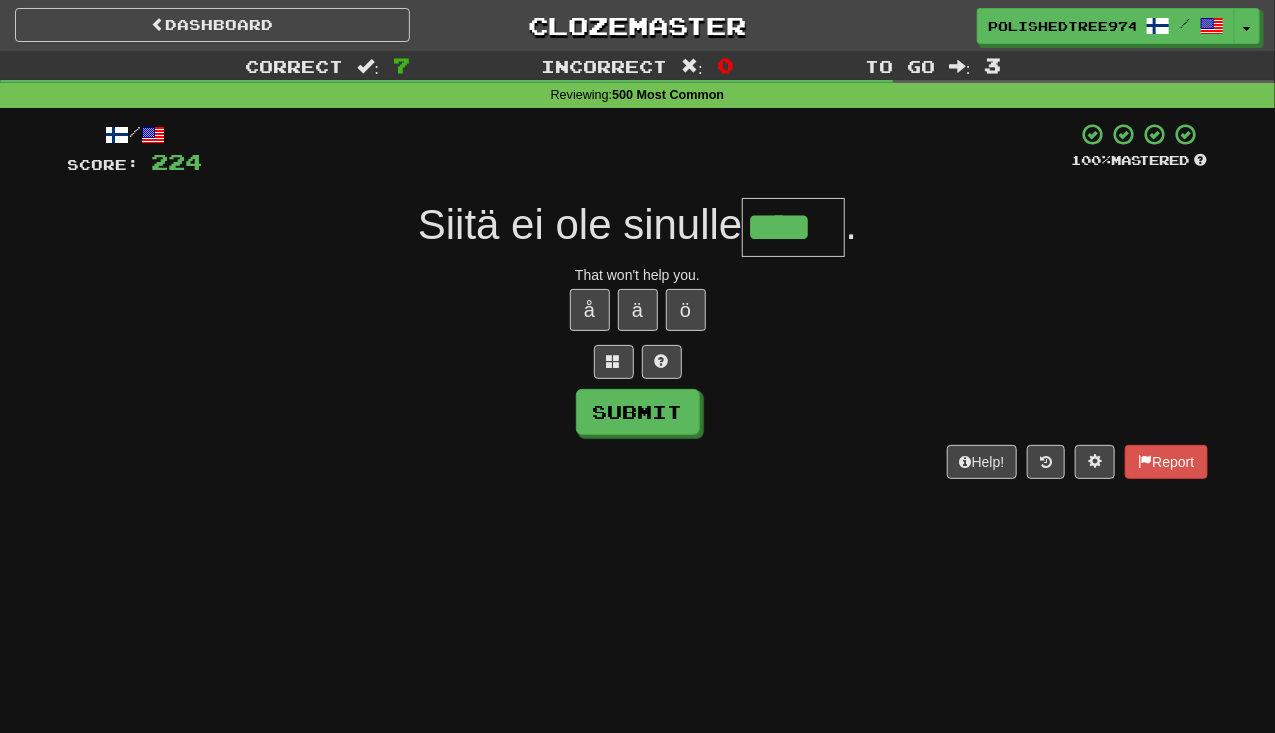 type on "****" 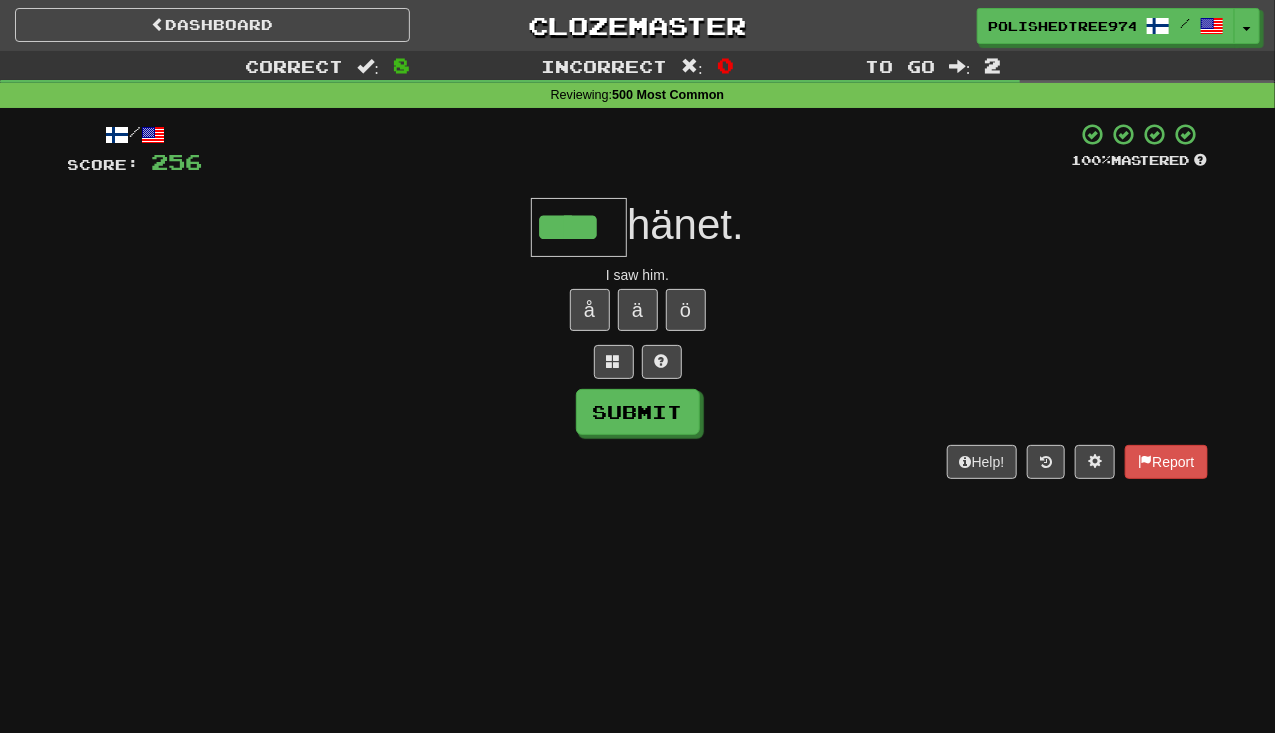 type on "****" 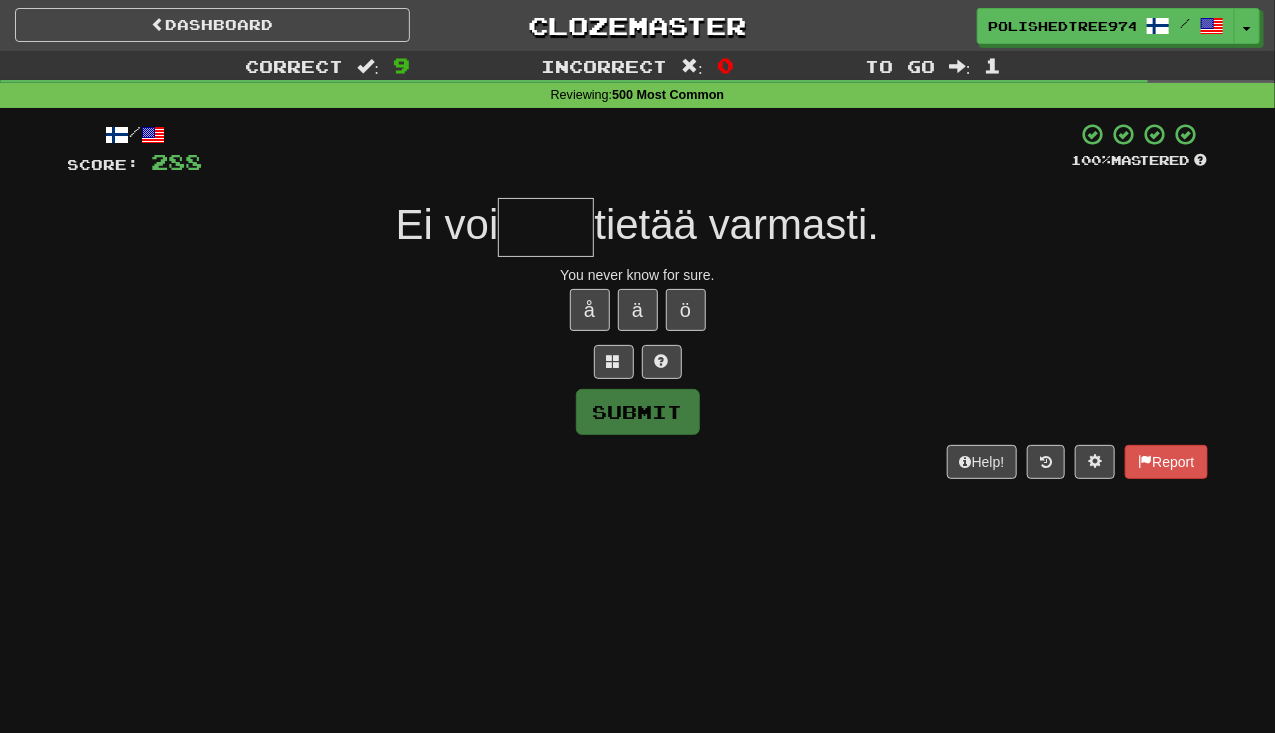 type on "*" 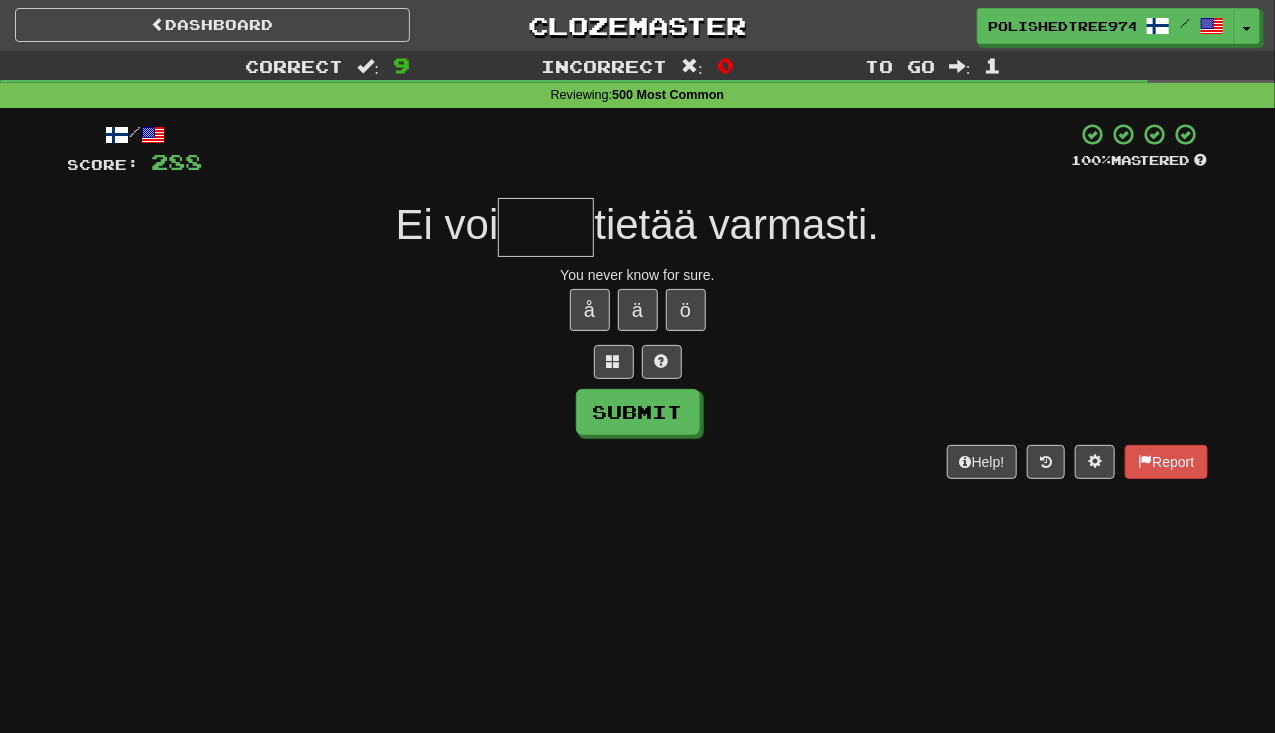 type on "*" 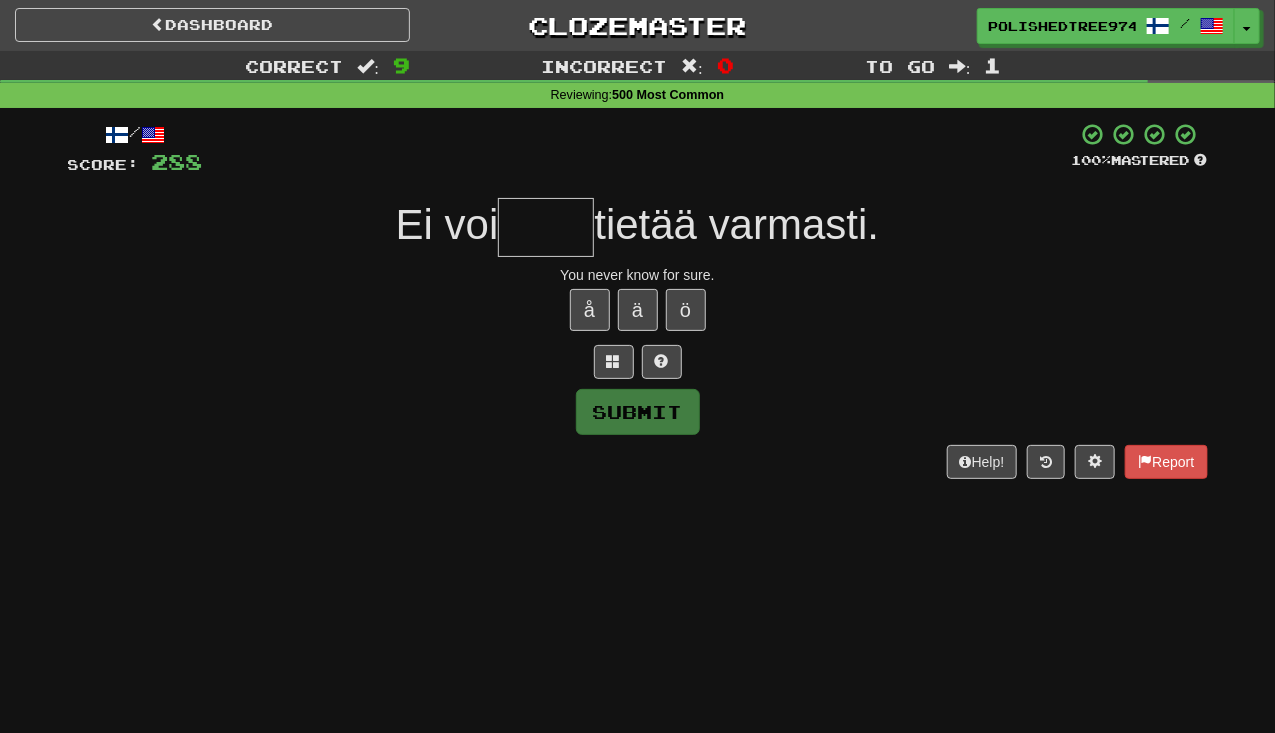 type on "*" 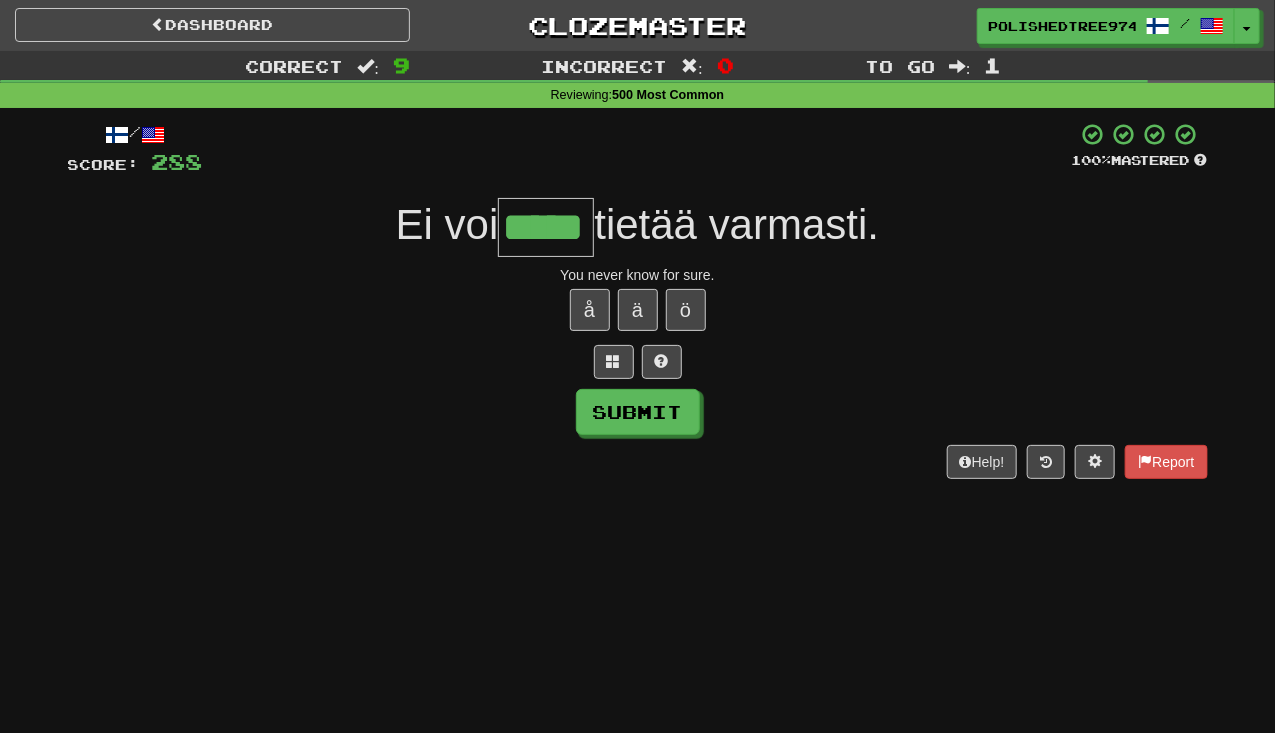 type on "*****" 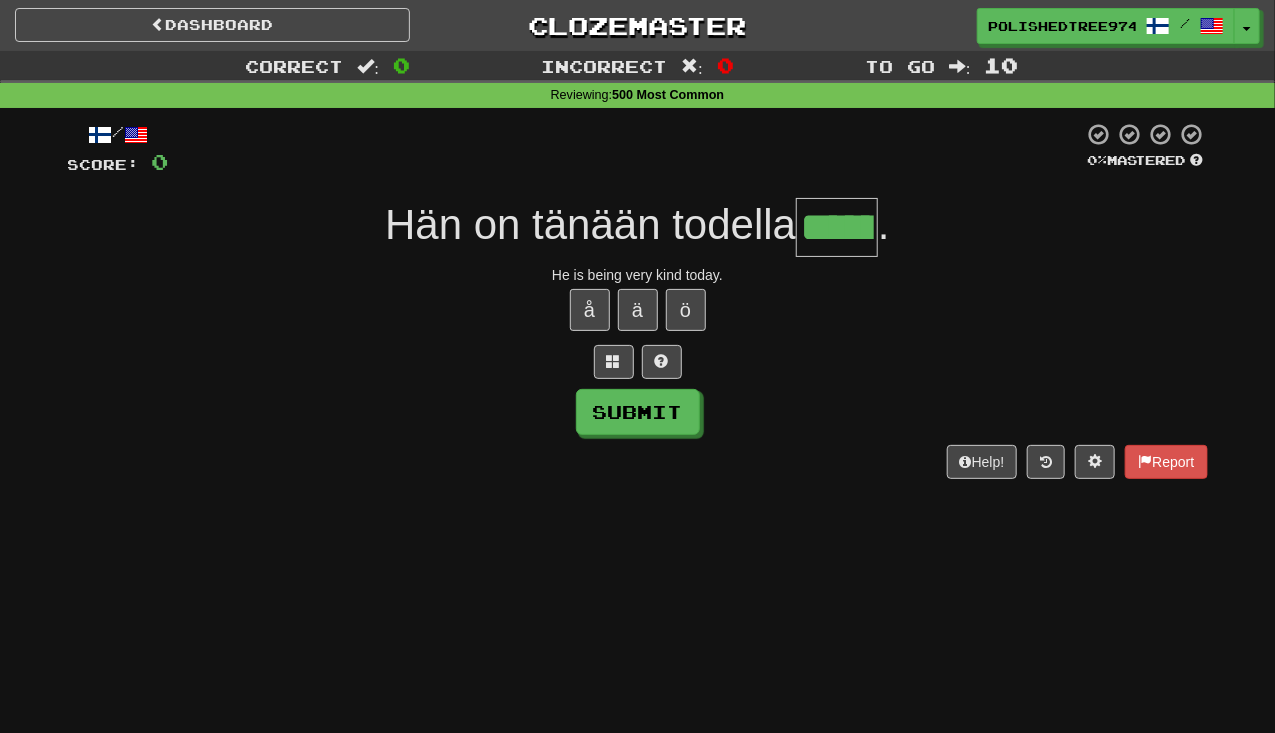 type on "******" 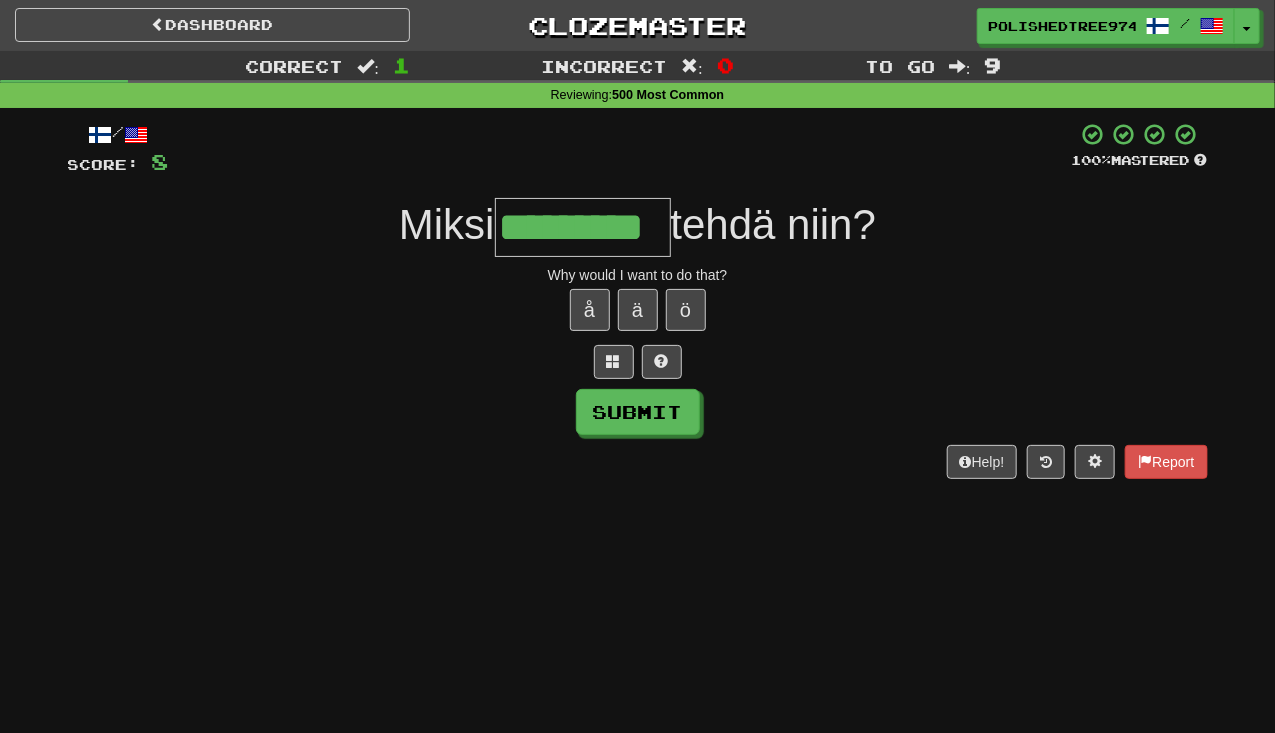 type on "*********" 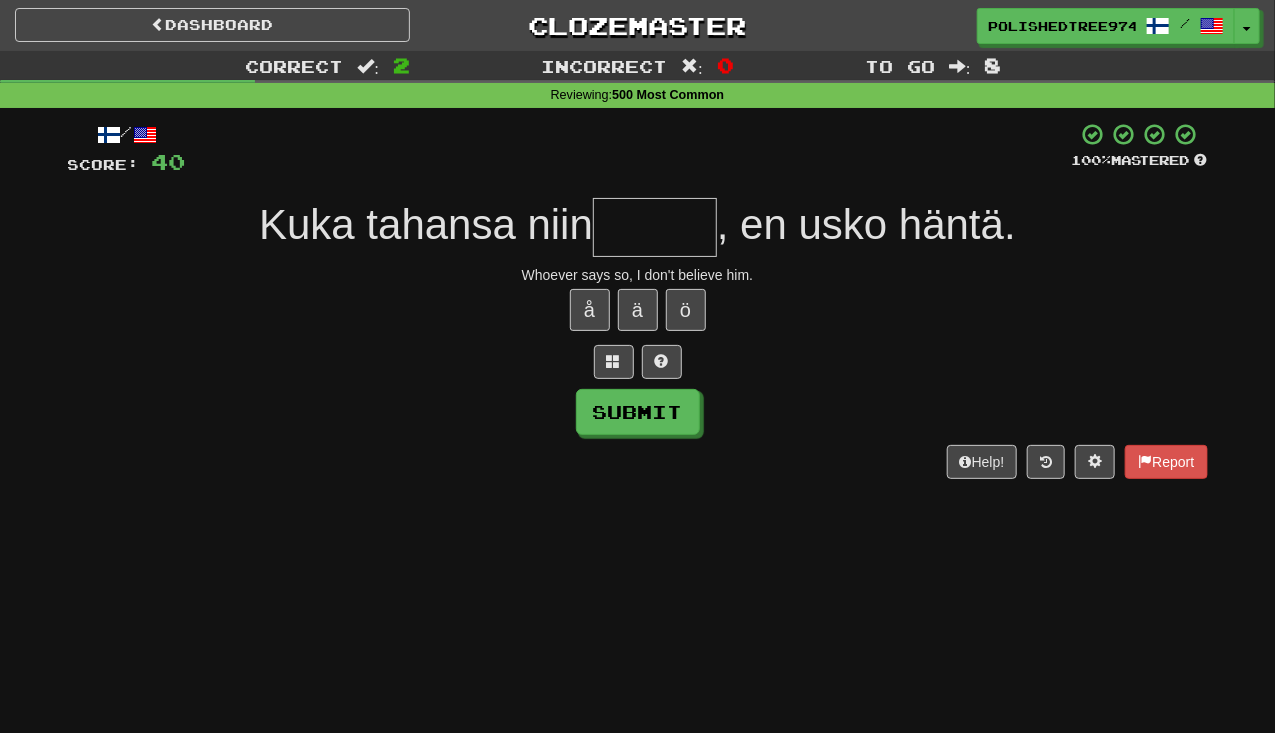 type on "*" 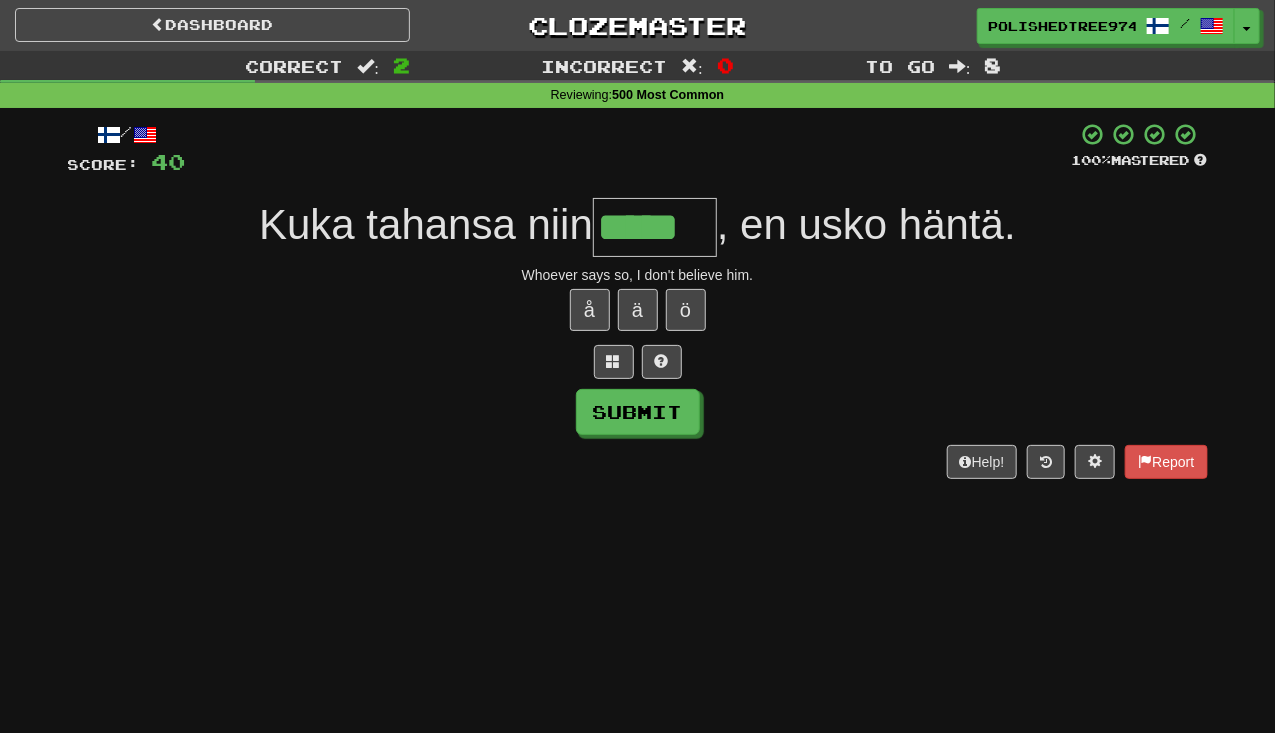 type on "*****" 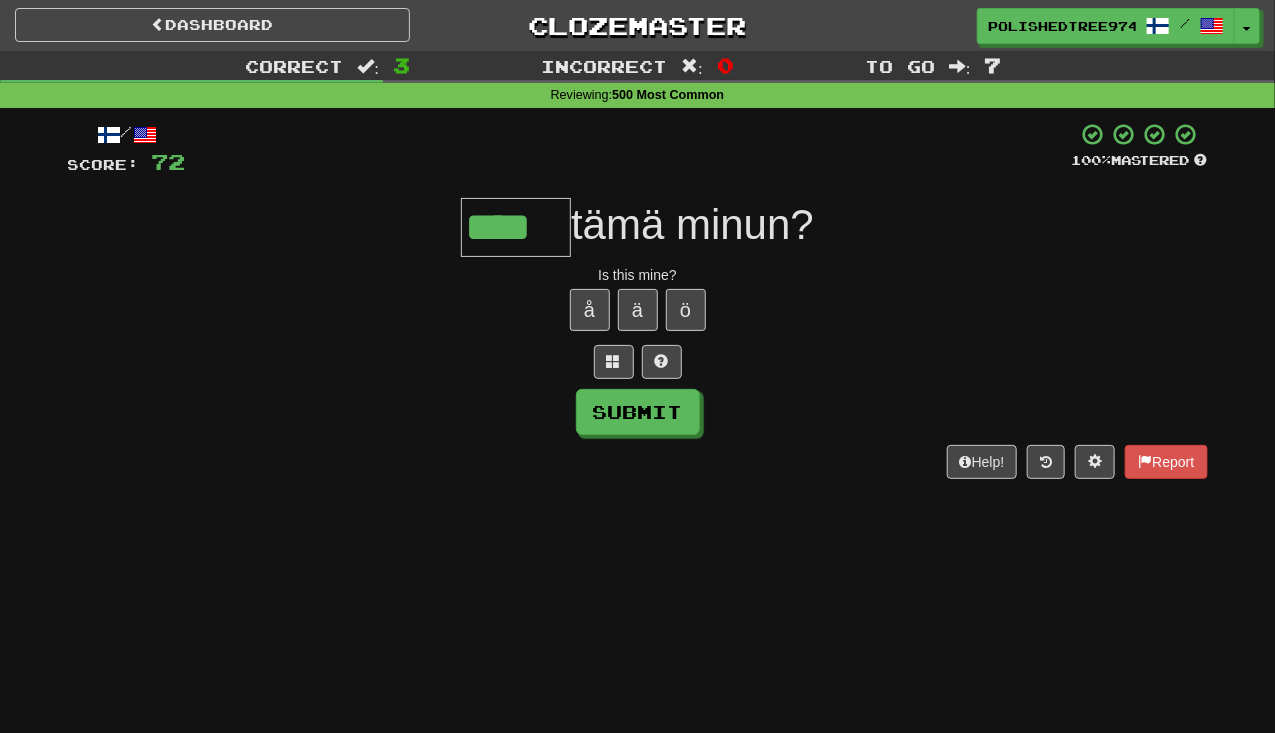 type on "****" 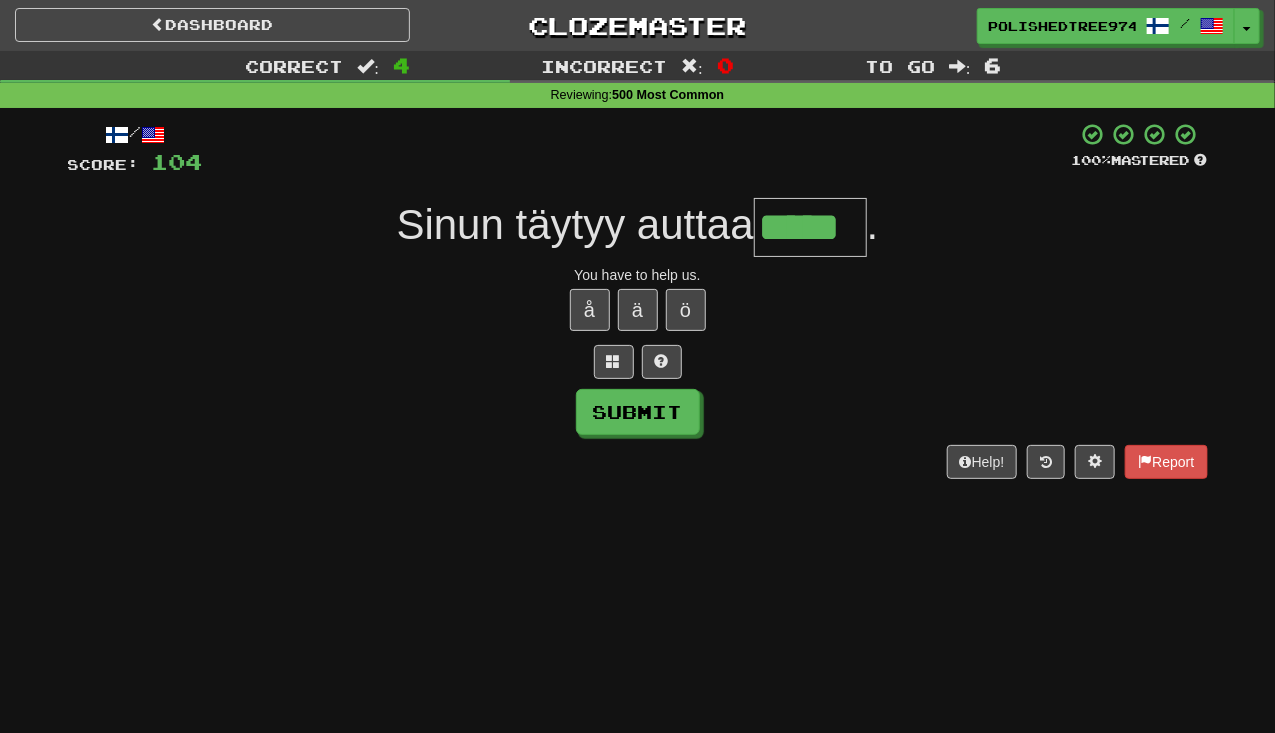 type on "*****" 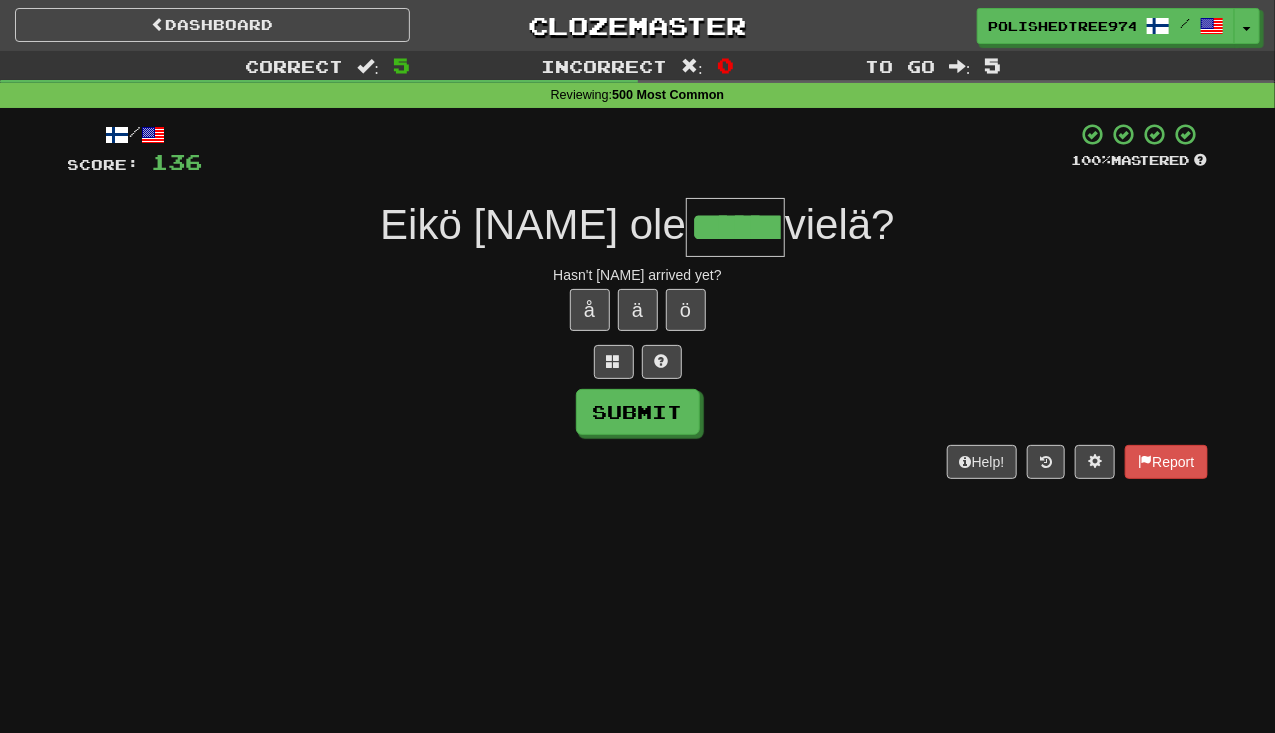 type on "******" 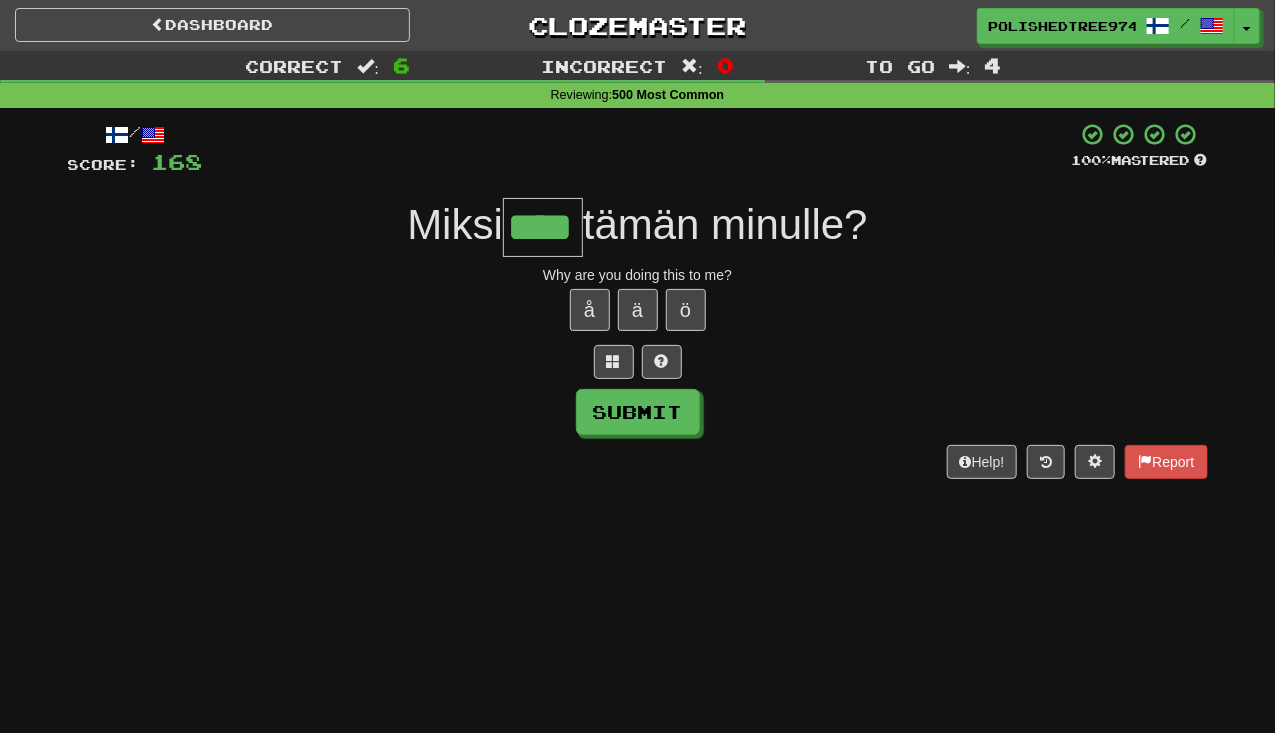type on "****" 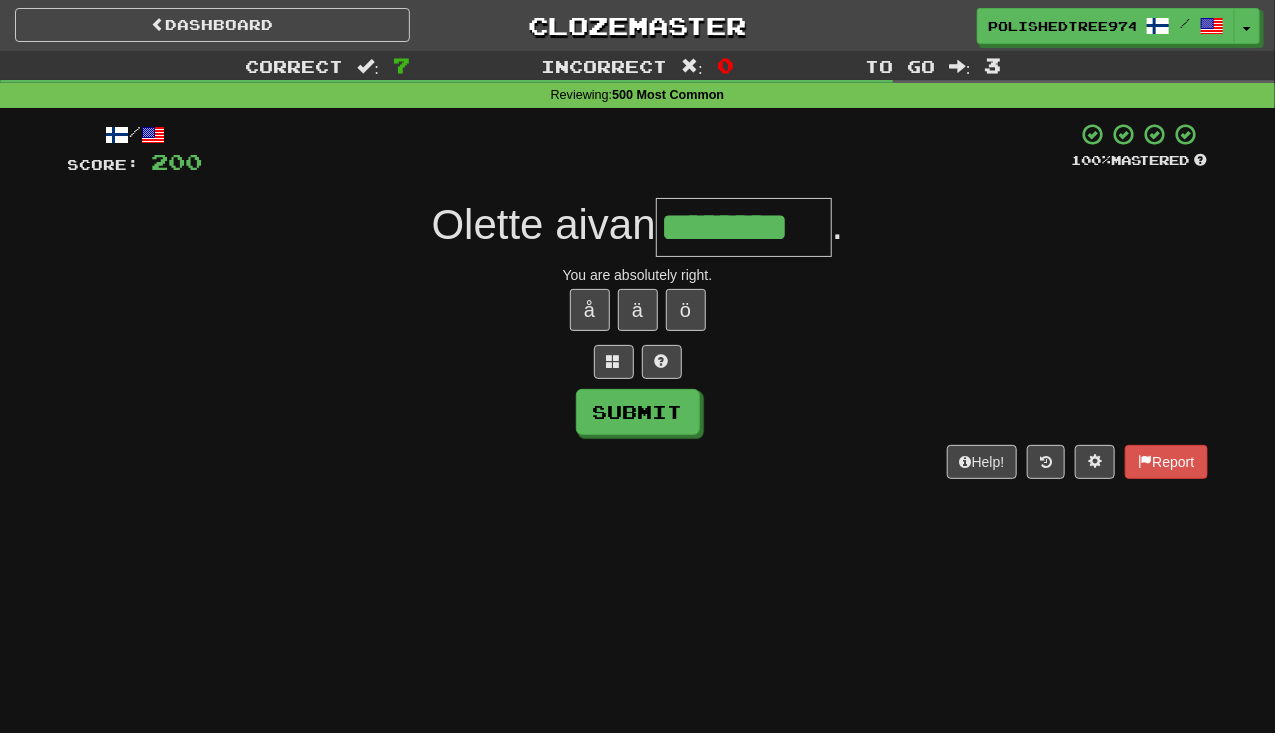 type on "********" 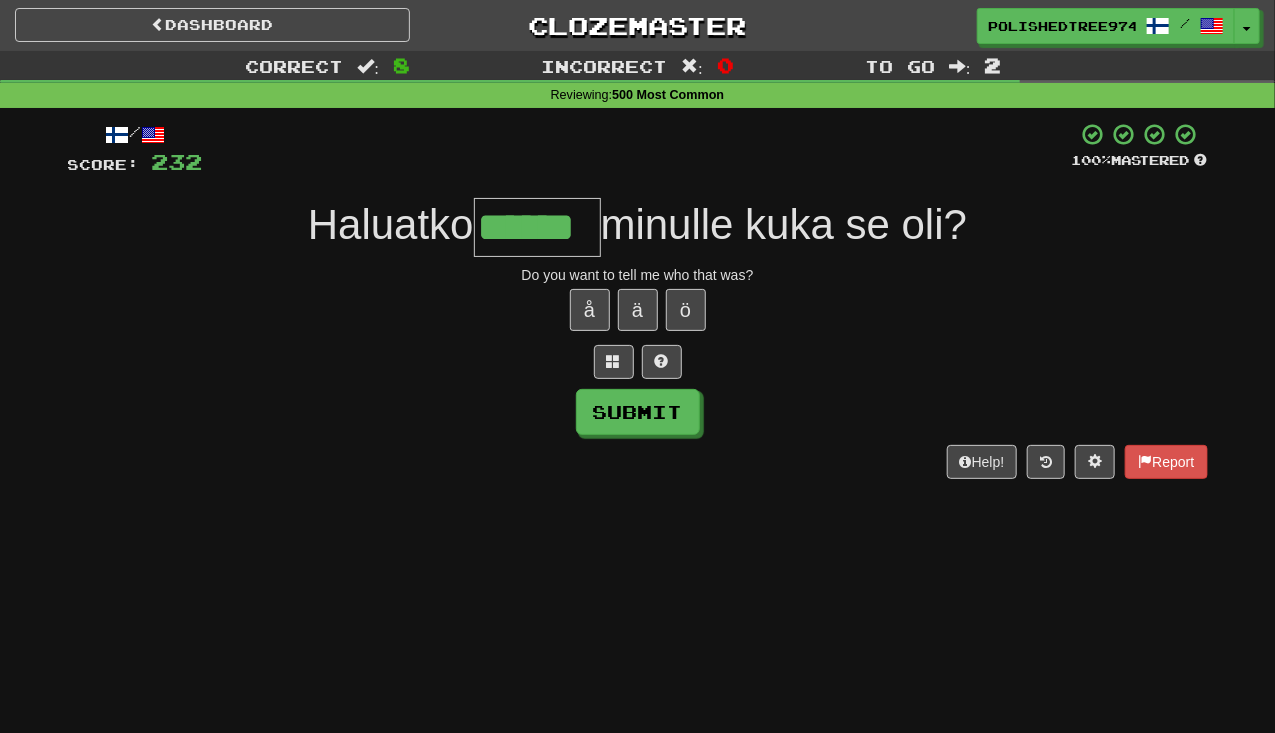 type on "******" 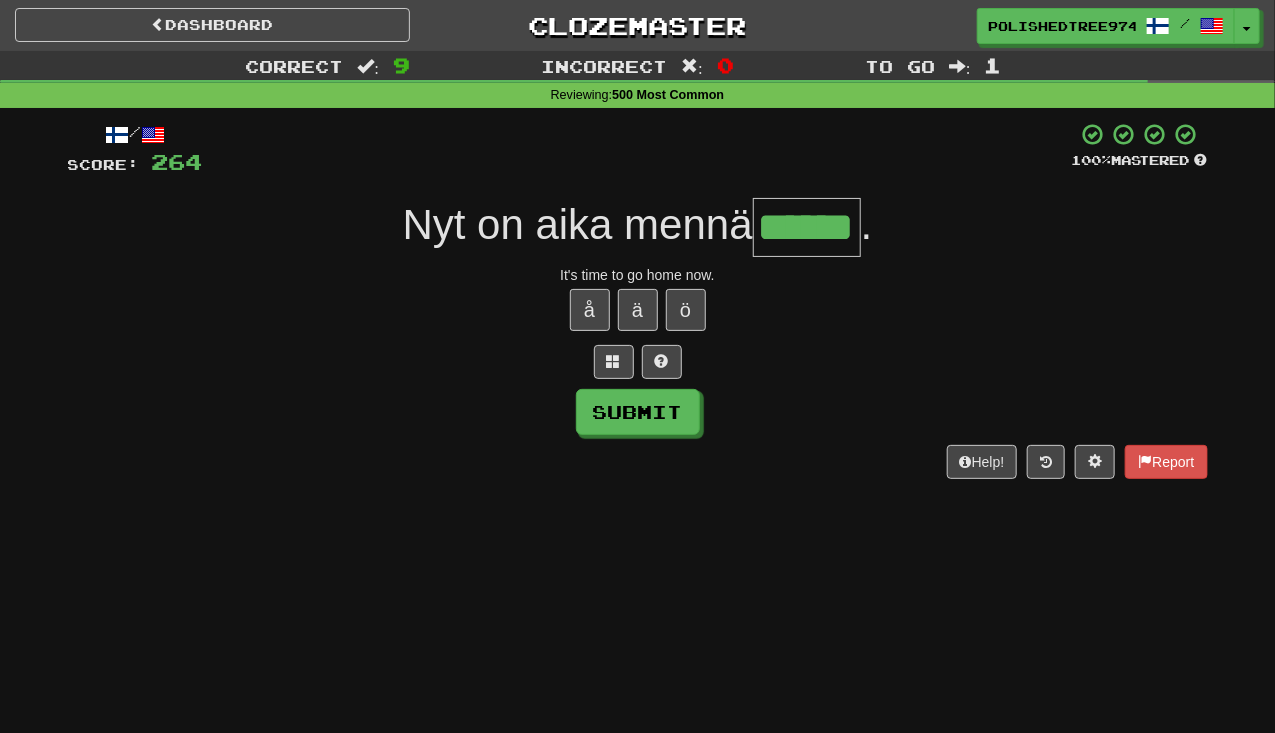 type on "******" 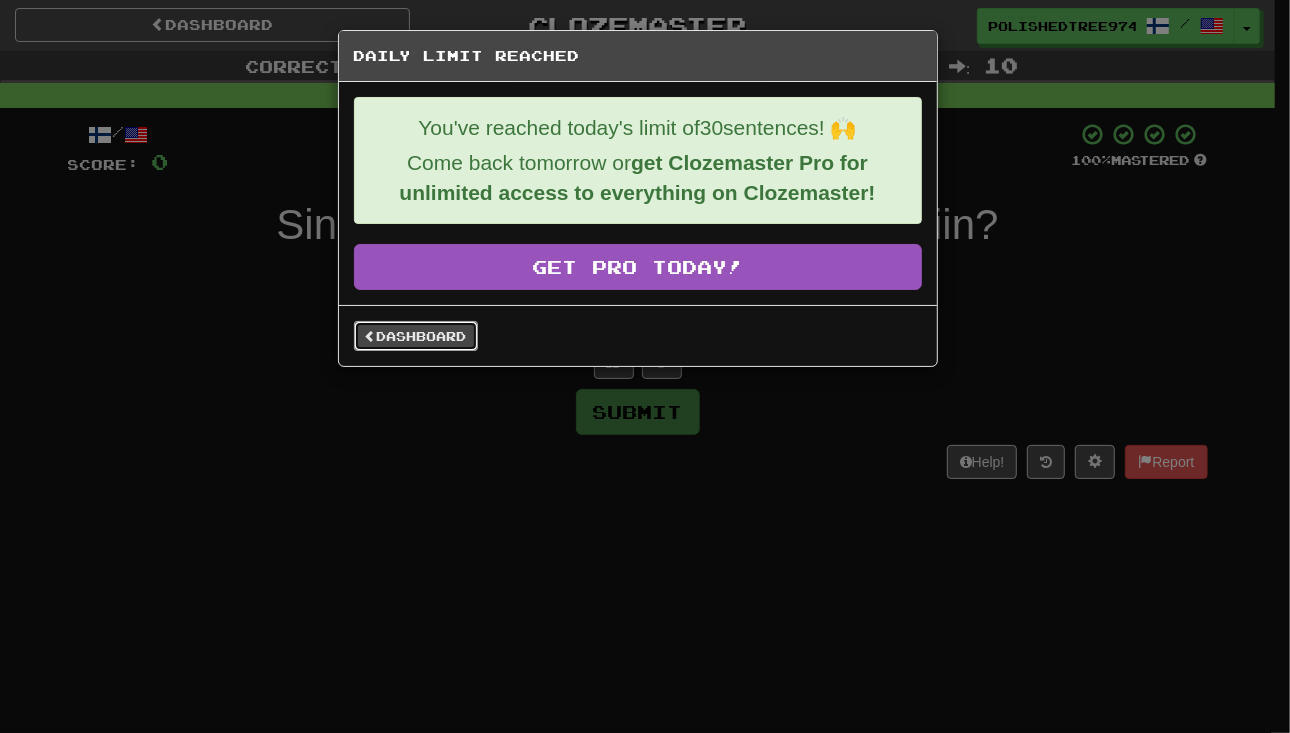 click at bounding box center (371, 336) 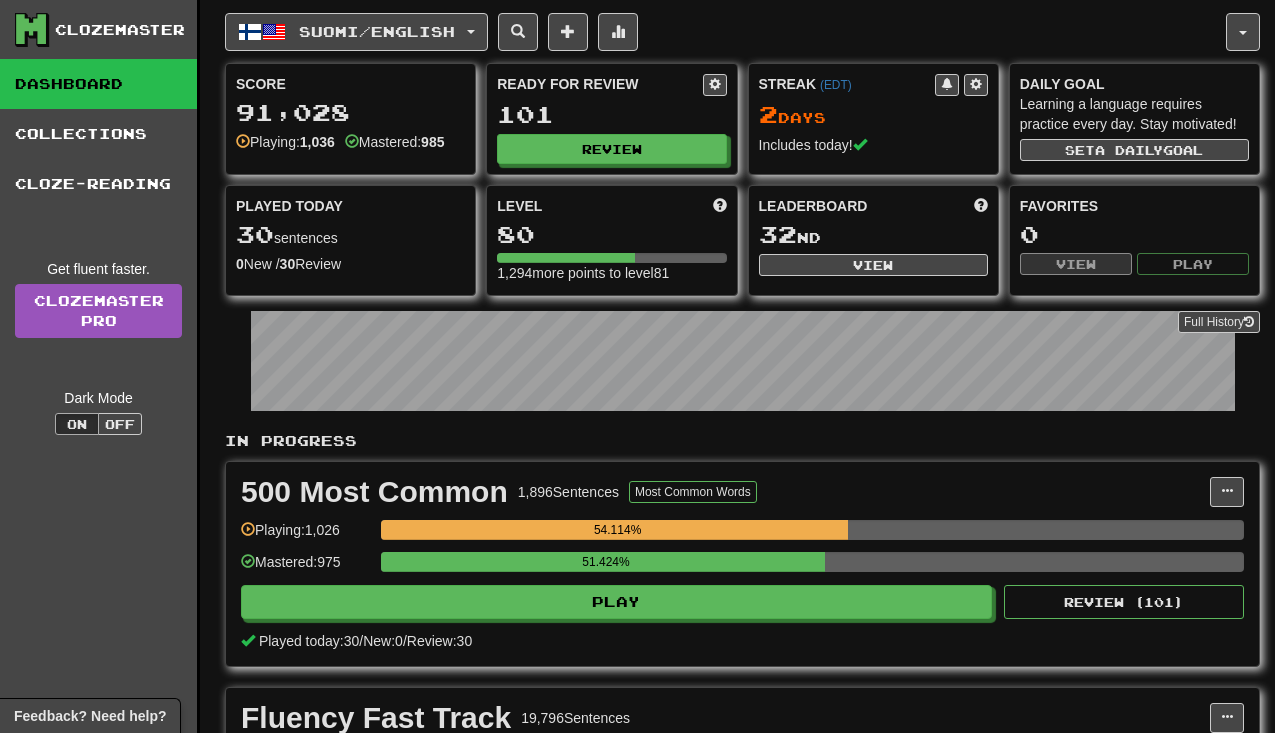 scroll, scrollTop: 0, scrollLeft: 0, axis: both 